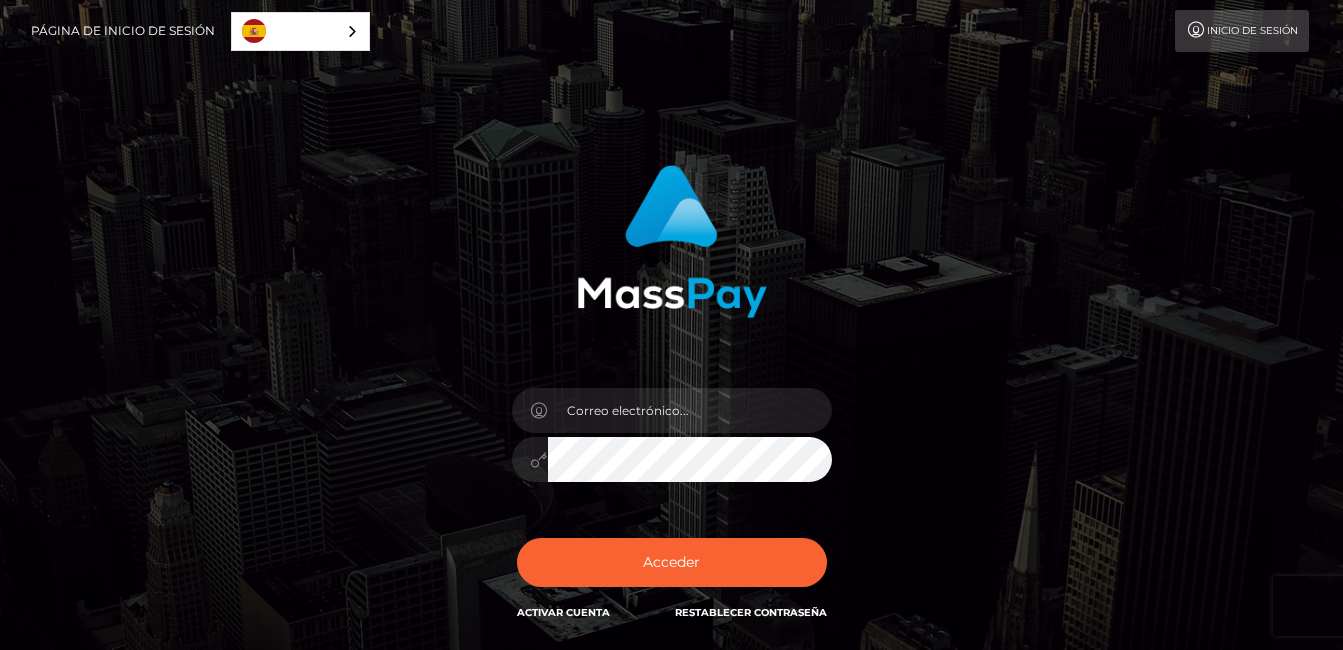 scroll, scrollTop: 0, scrollLeft: 0, axis: both 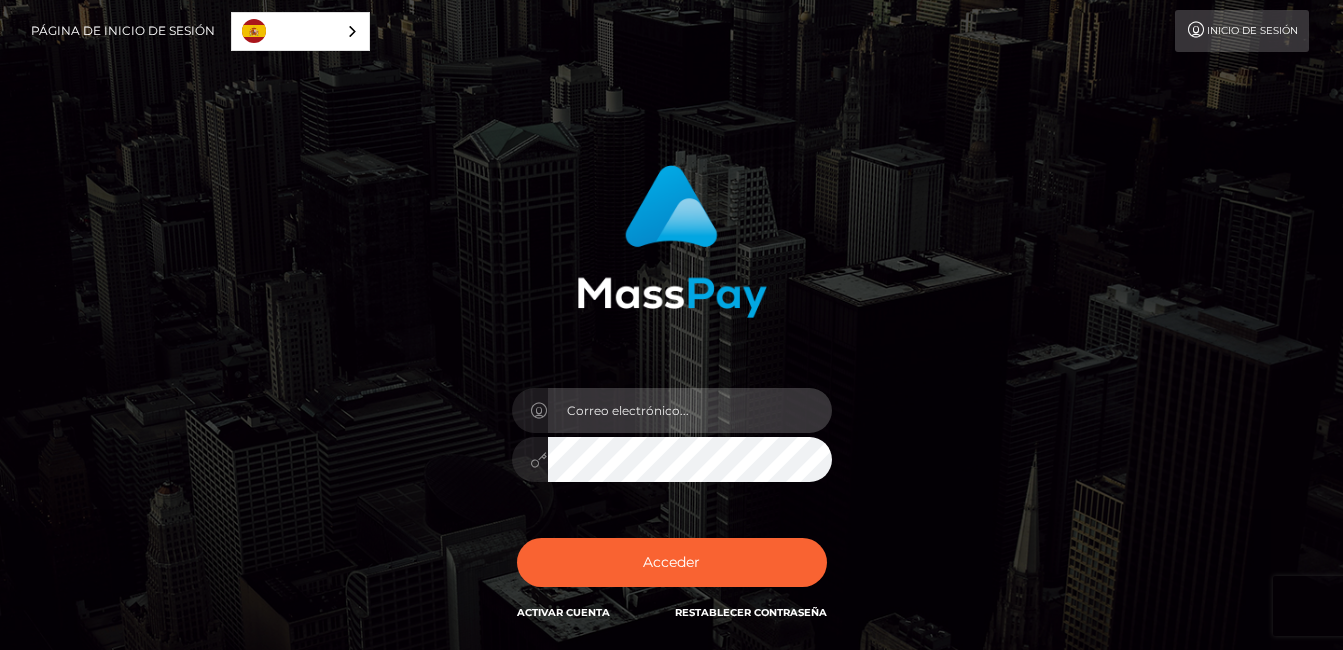 click at bounding box center (690, 410) 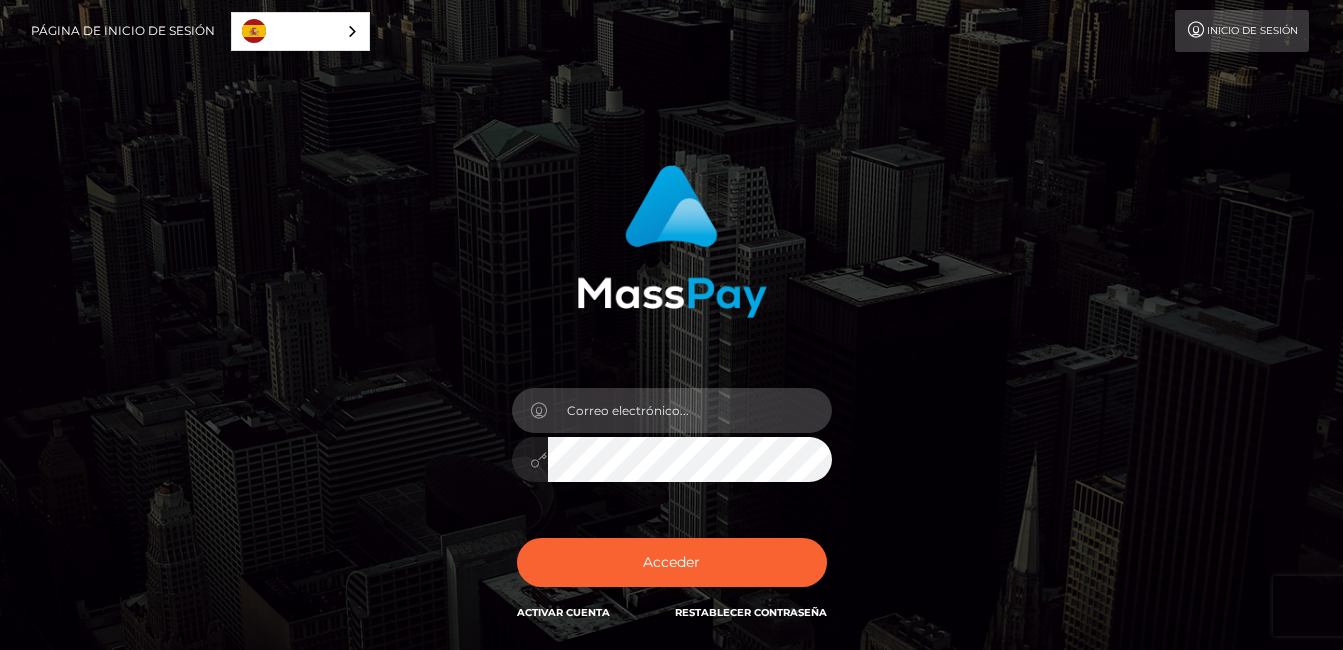 type on "[EMAIL_ADDRESS][DOMAIN_NAME]" 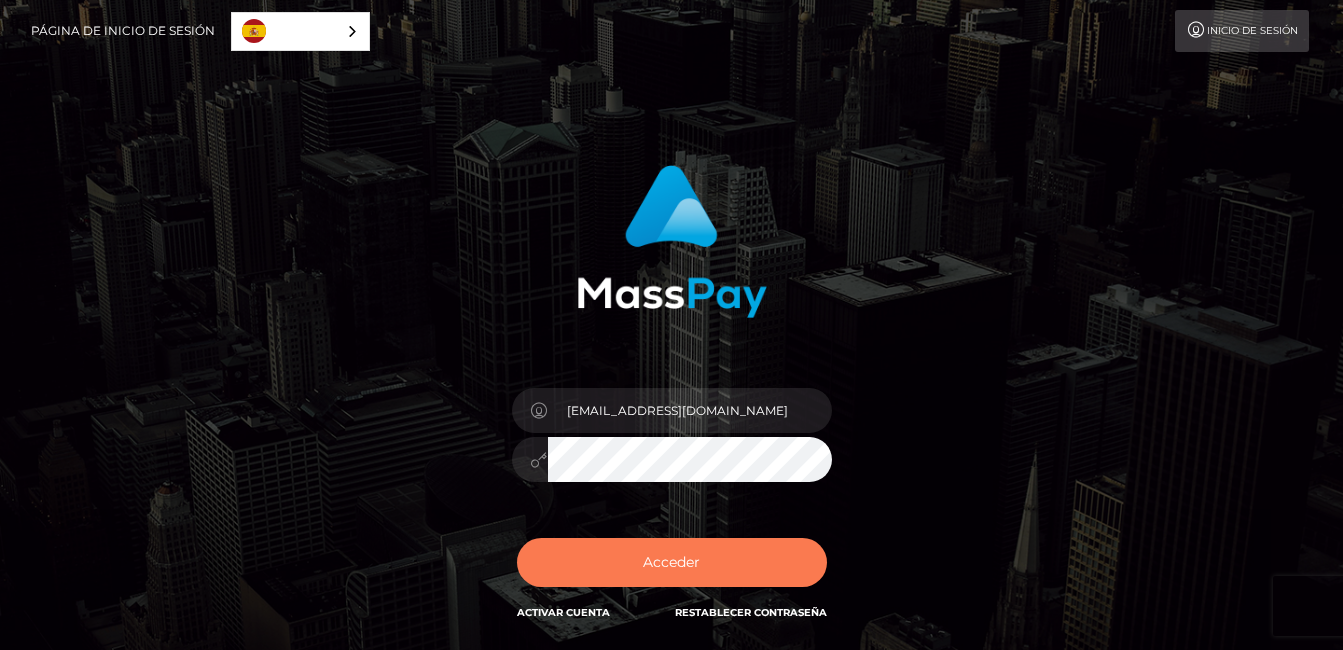 click on "Acceder" at bounding box center [672, 562] 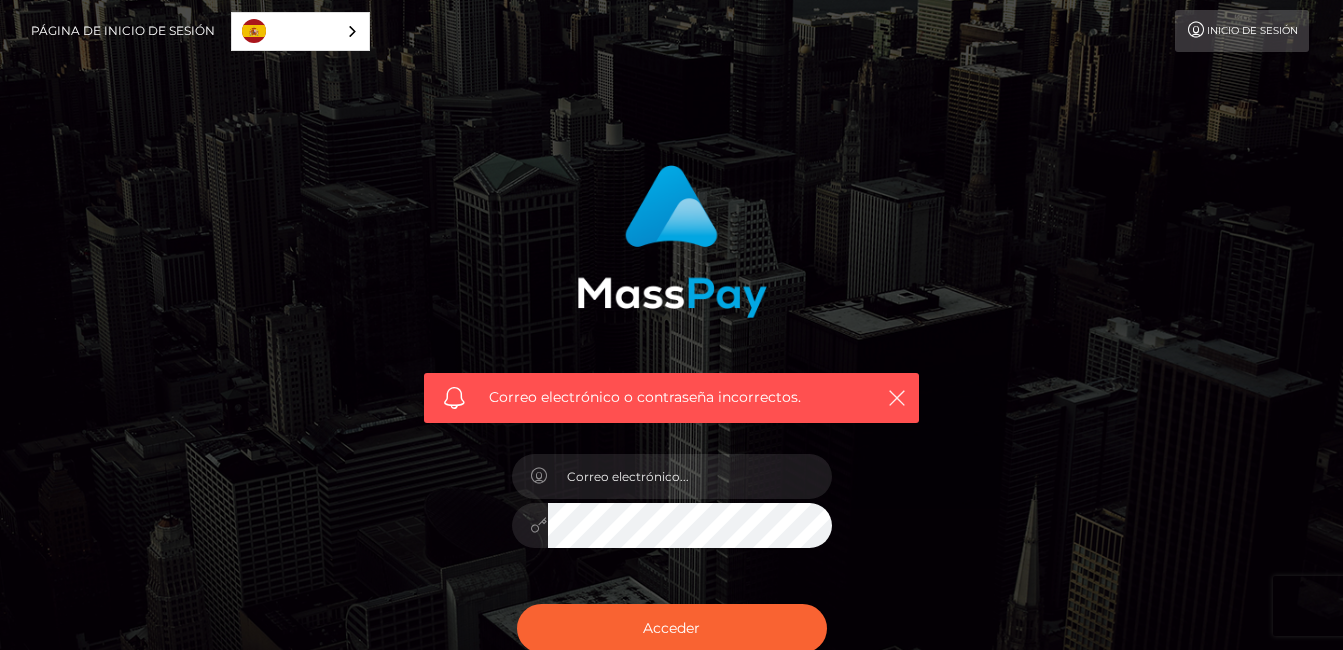 scroll, scrollTop: 0, scrollLeft: 0, axis: both 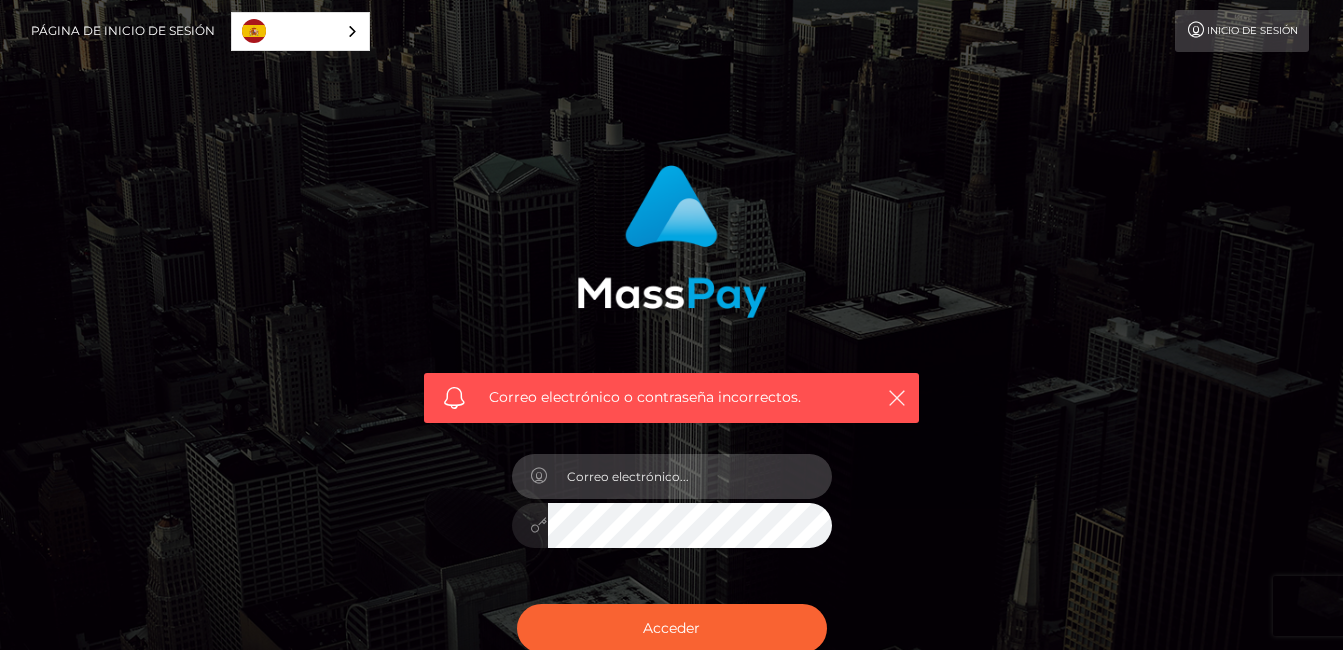 click at bounding box center (690, 476) 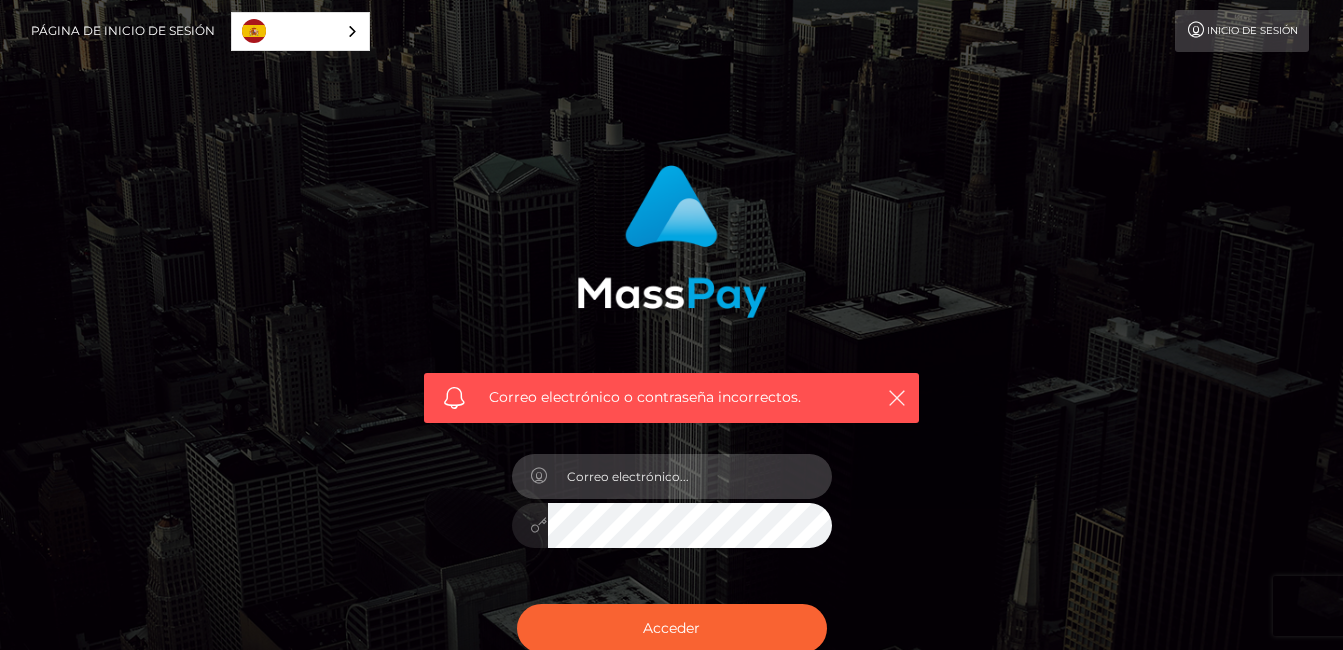 type on "[EMAIL_ADDRESS][DOMAIN_NAME]" 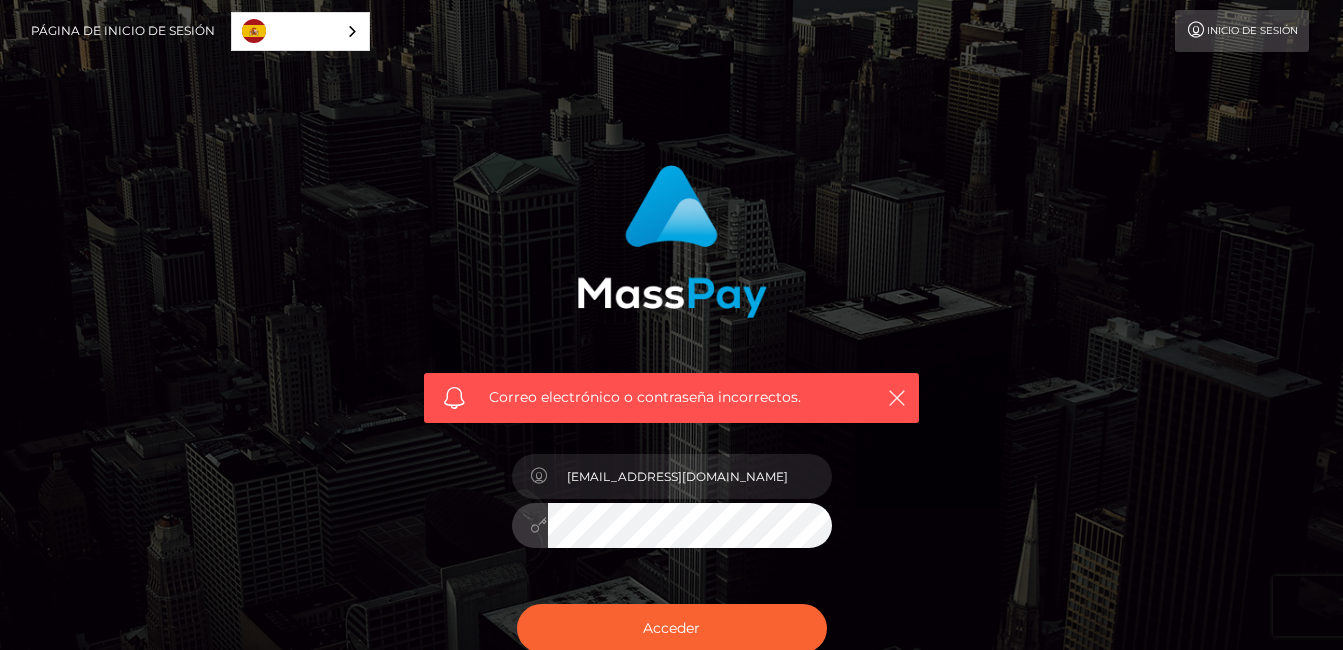 scroll, scrollTop: 0, scrollLeft: 0, axis: both 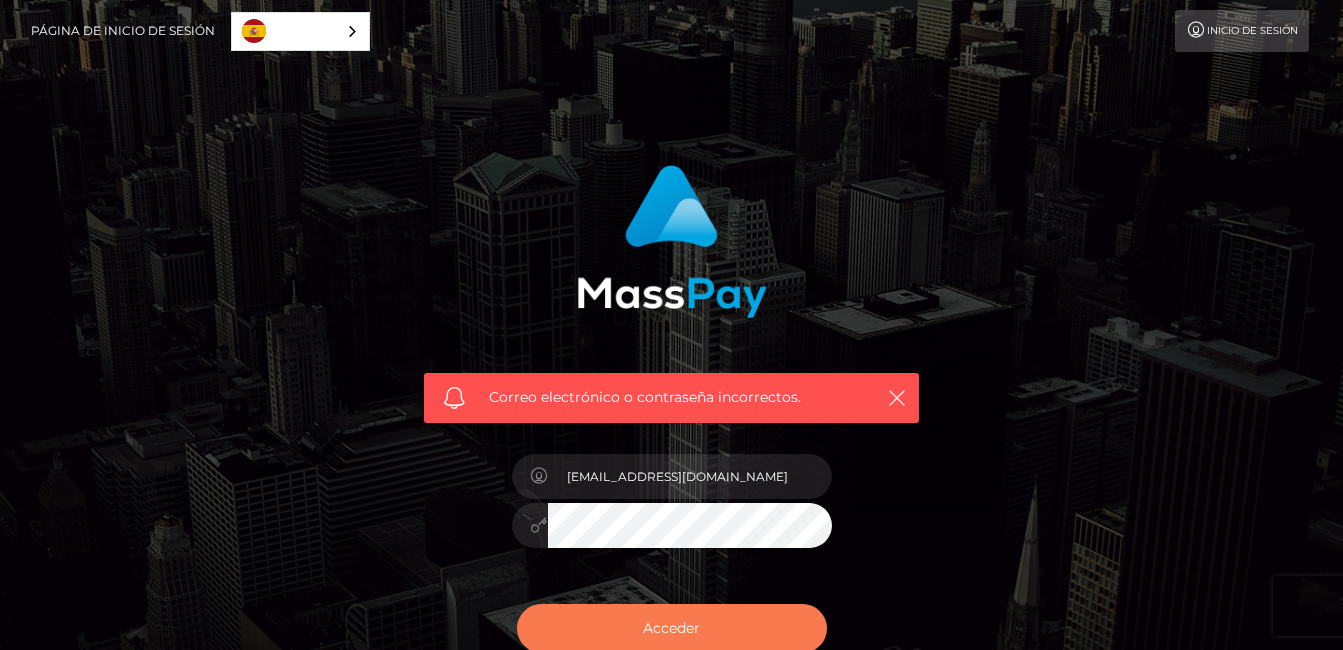 click on "Acceder" at bounding box center (672, 628) 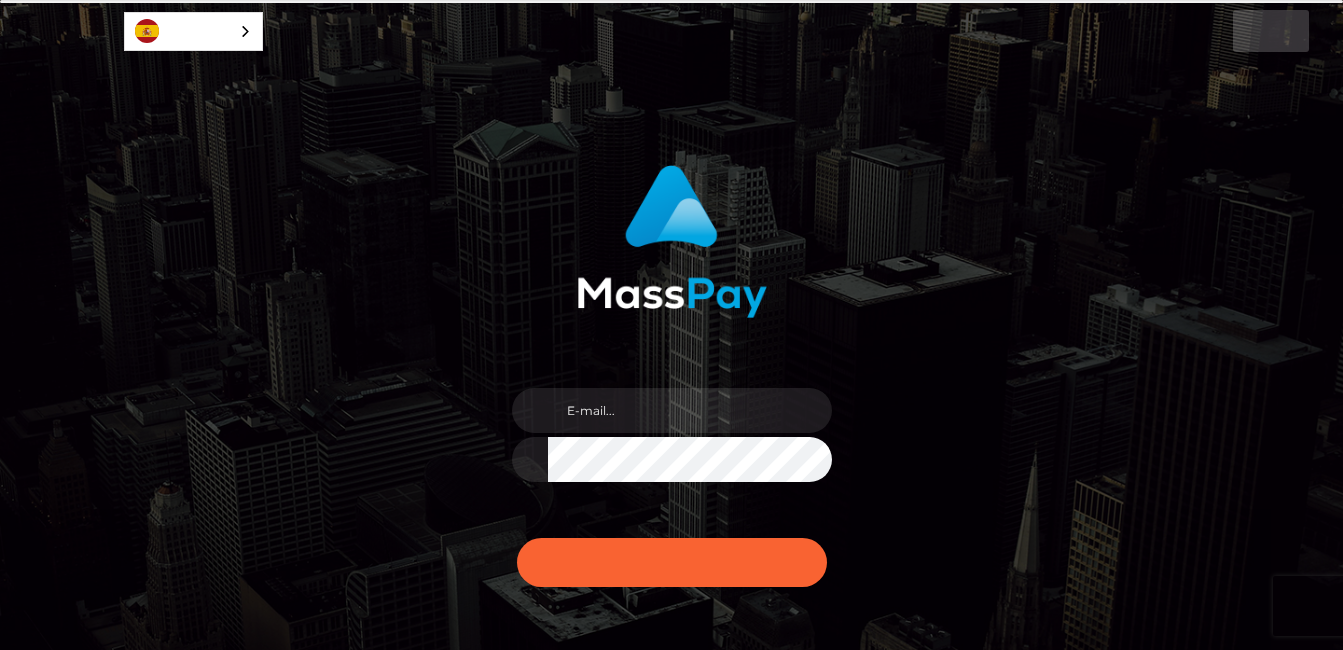 scroll, scrollTop: 0, scrollLeft: 0, axis: both 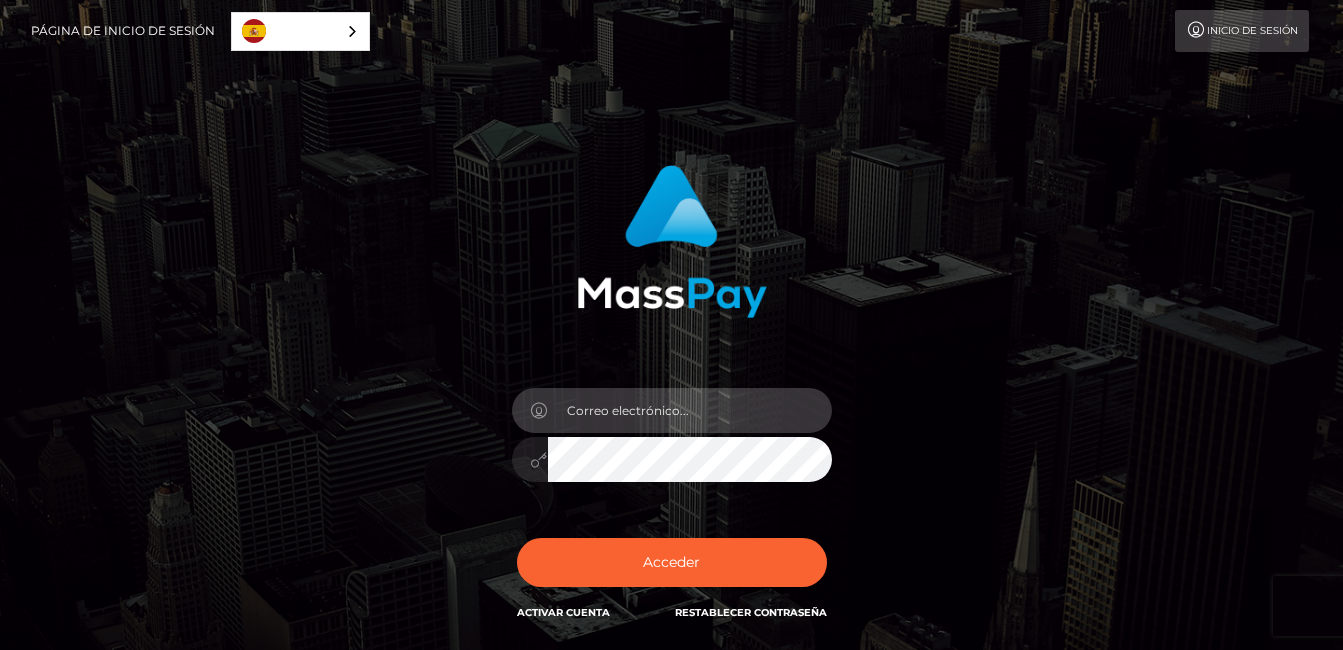 click at bounding box center [690, 410] 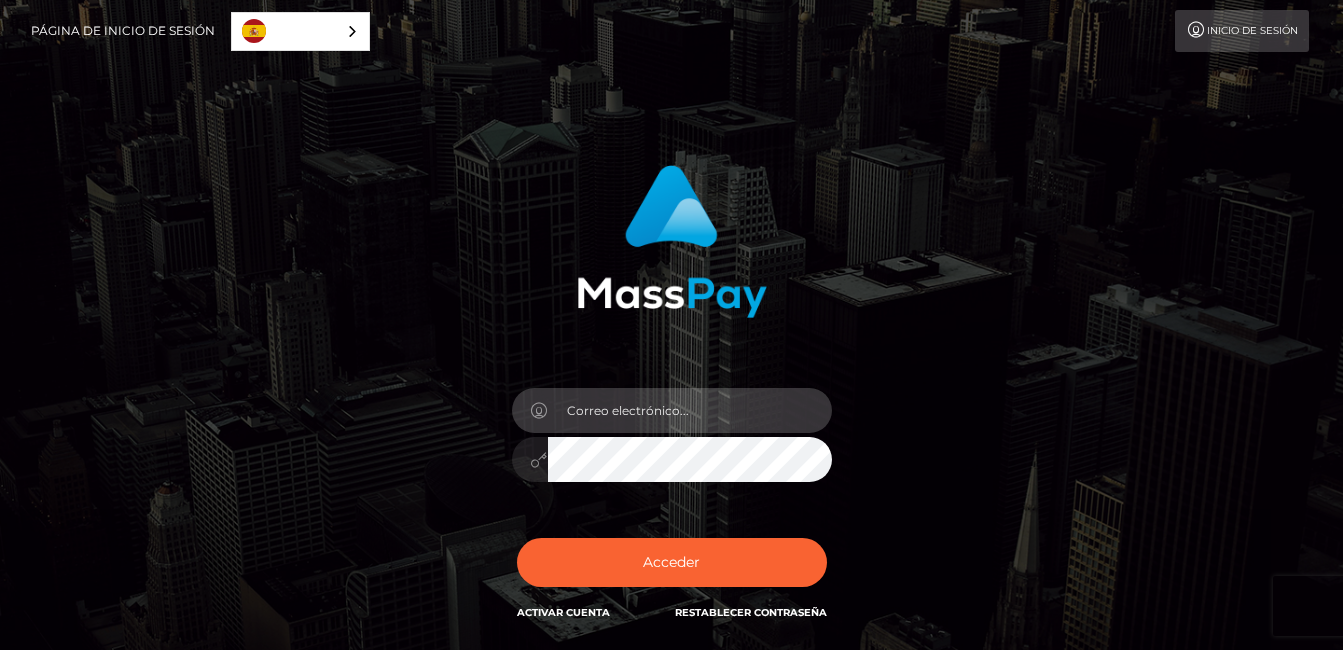 type on "[EMAIL_ADDRESS][DOMAIN_NAME]" 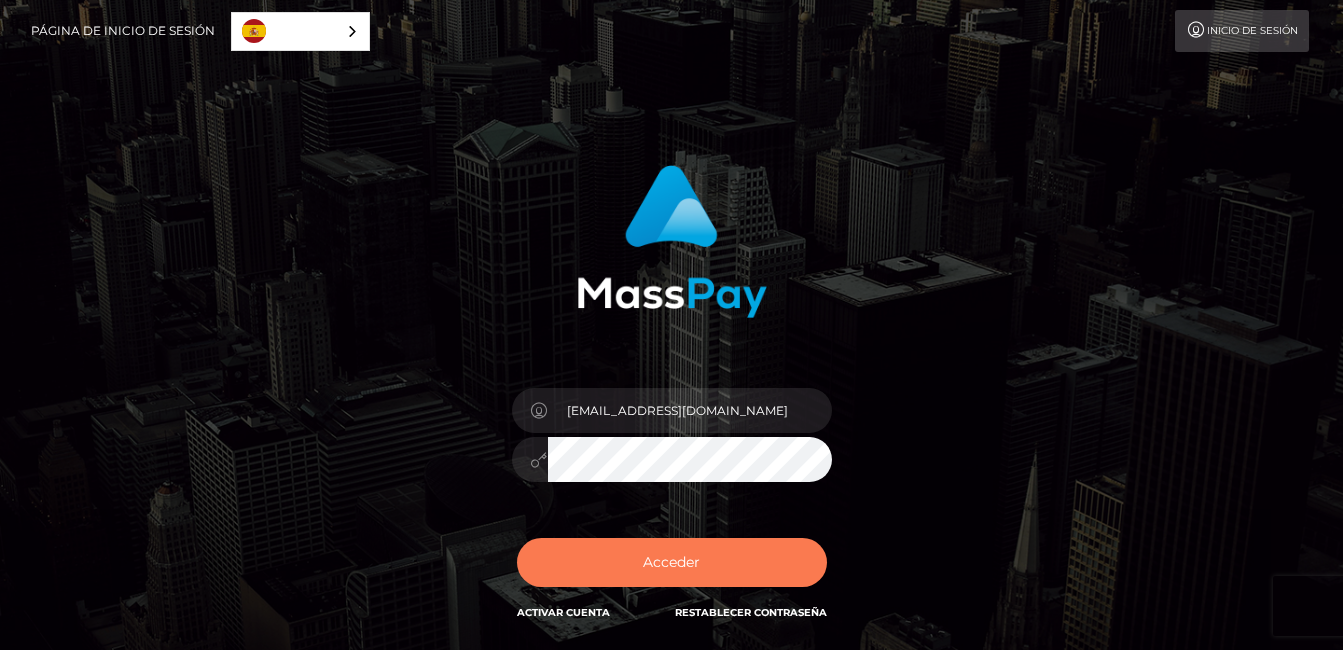 click on "Acceder" at bounding box center (672, 562) 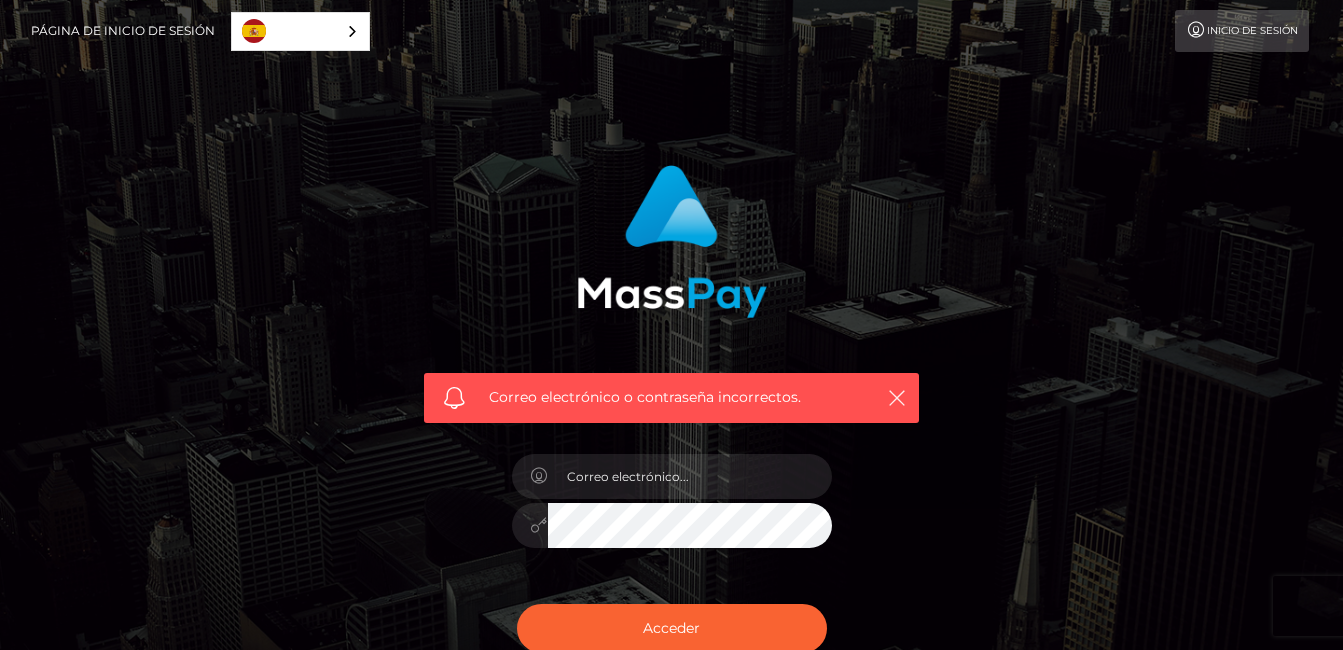 scroll, scrollTop: 0, scrollLeft: 0, axis: both 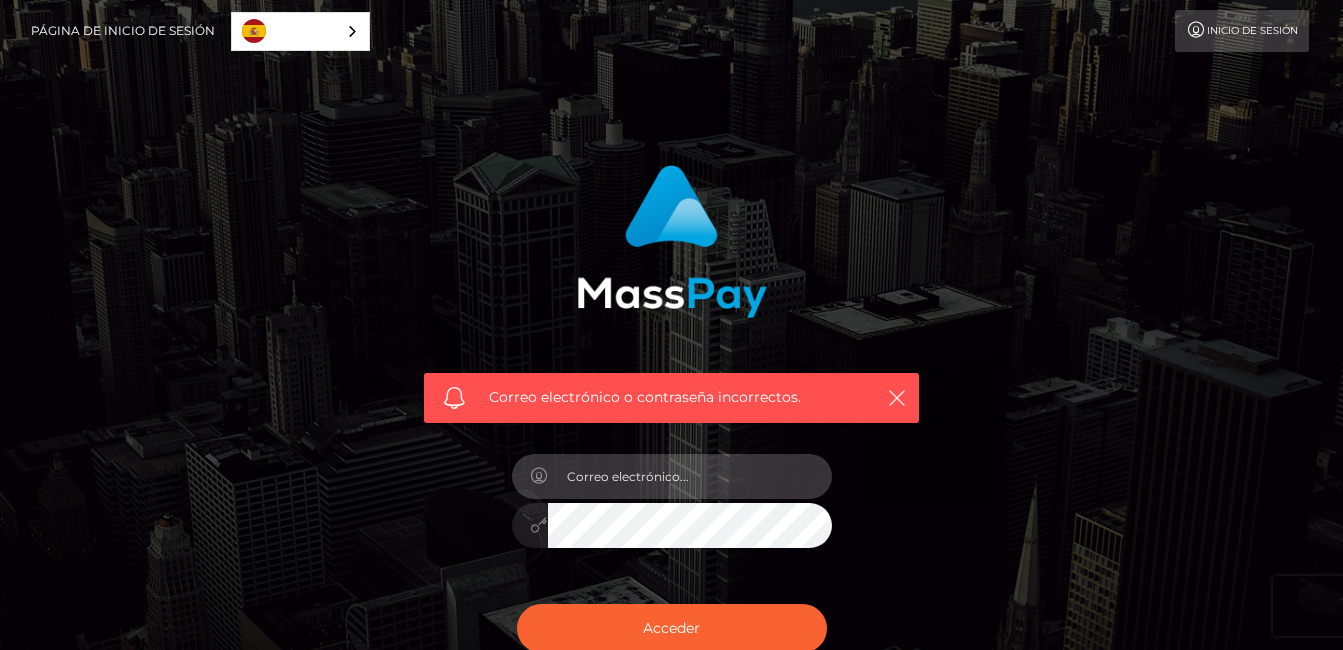 click at bounding box center (690, 476) 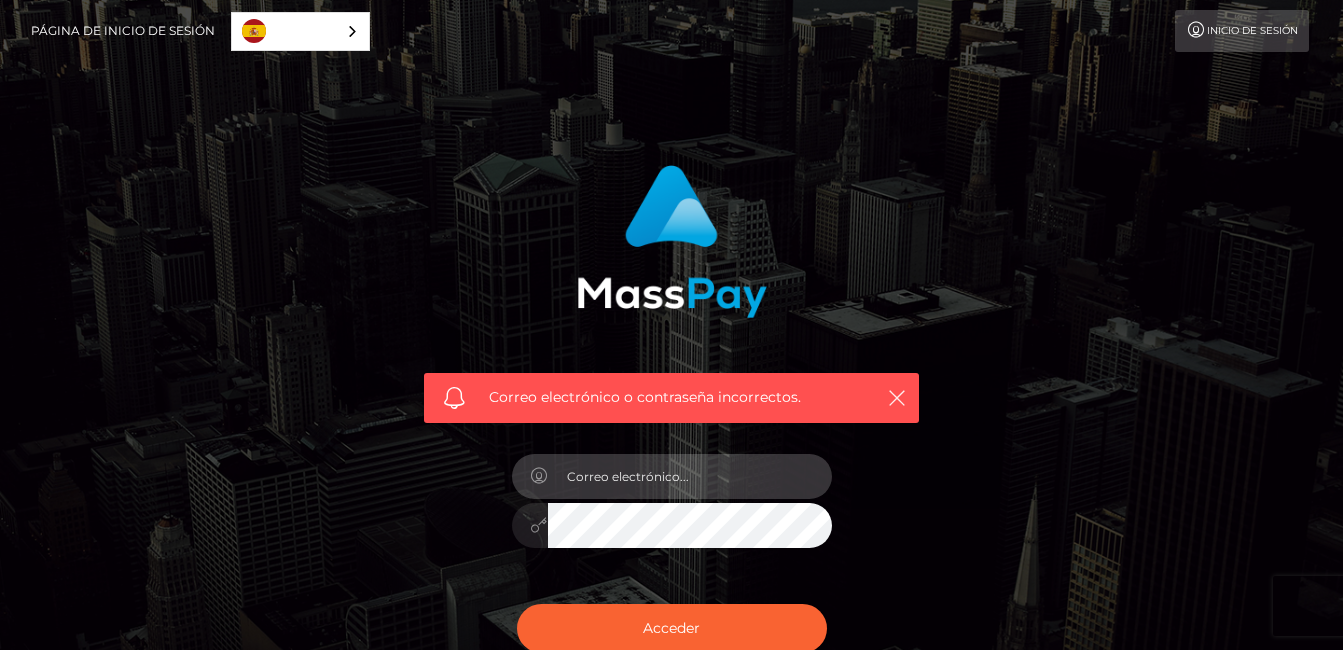 type on "[EMAIL_ADDRESS][DOMAIN_NAME]" 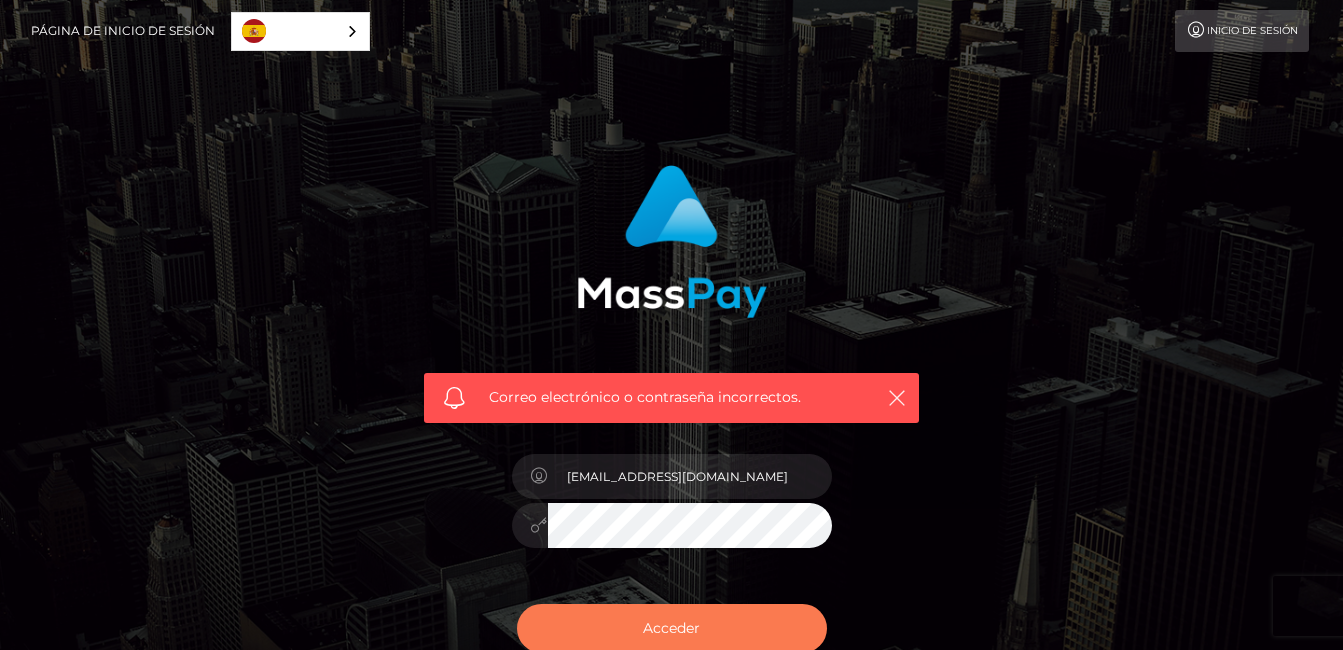 click on "Acceder" at bounding box center [672, 628] 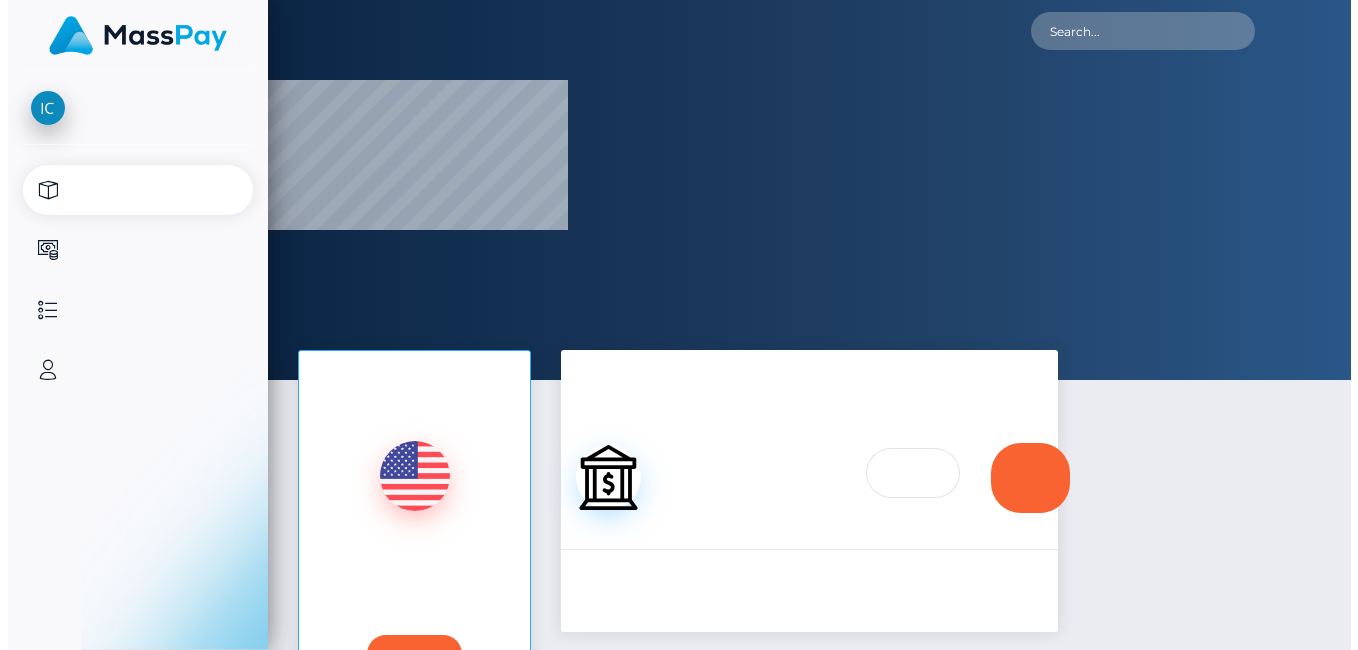 scroll, scrollTop: 0, scrollLeft: 0, axis: both 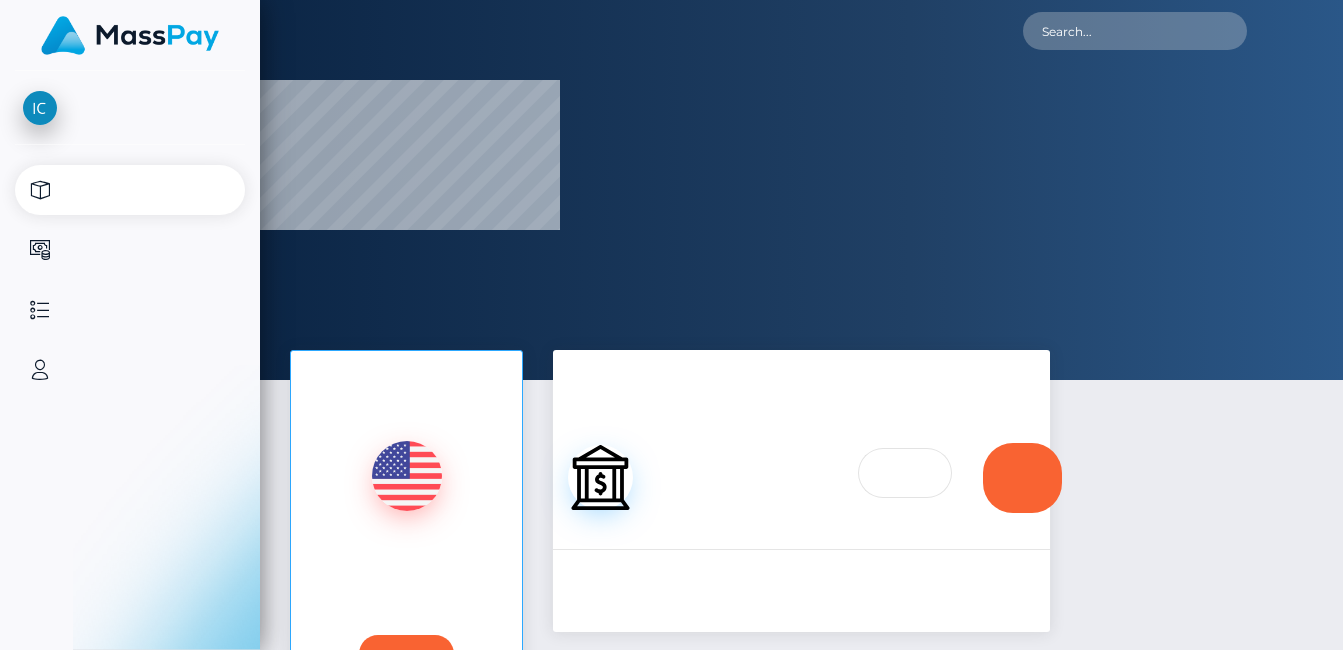 select 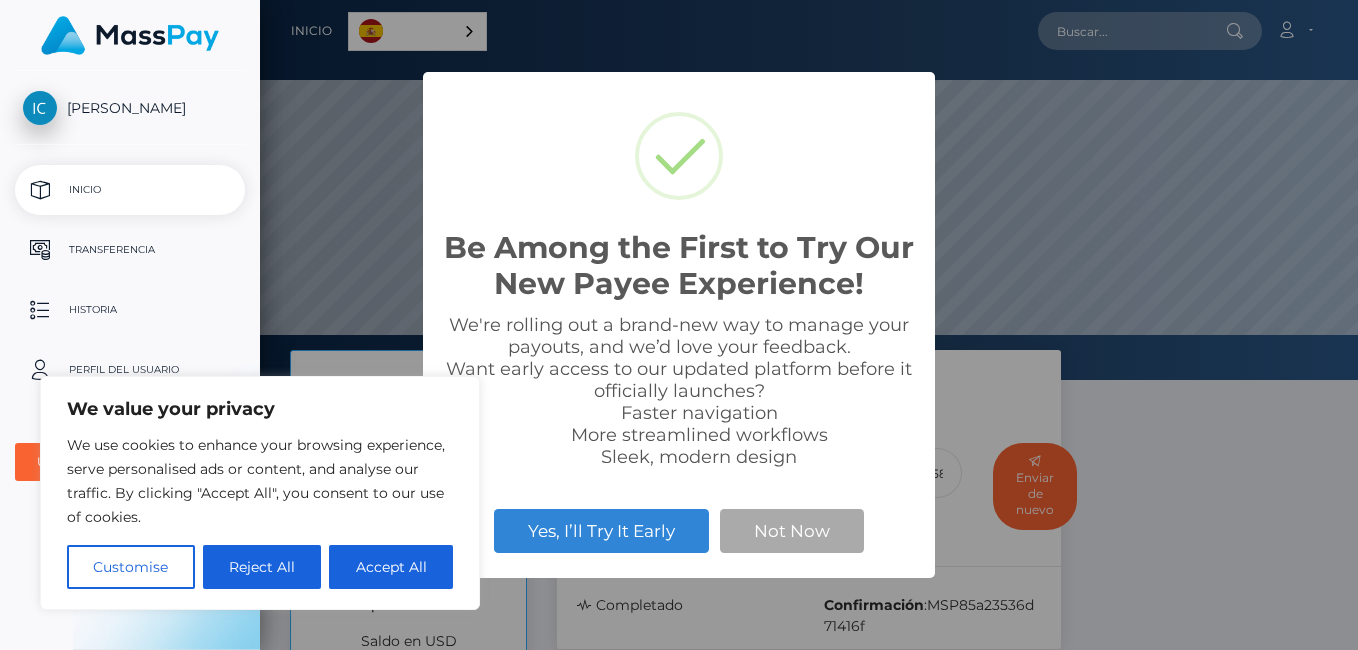 scroll, scrollTop: 999620, scrollLeft: 998902, axis: both 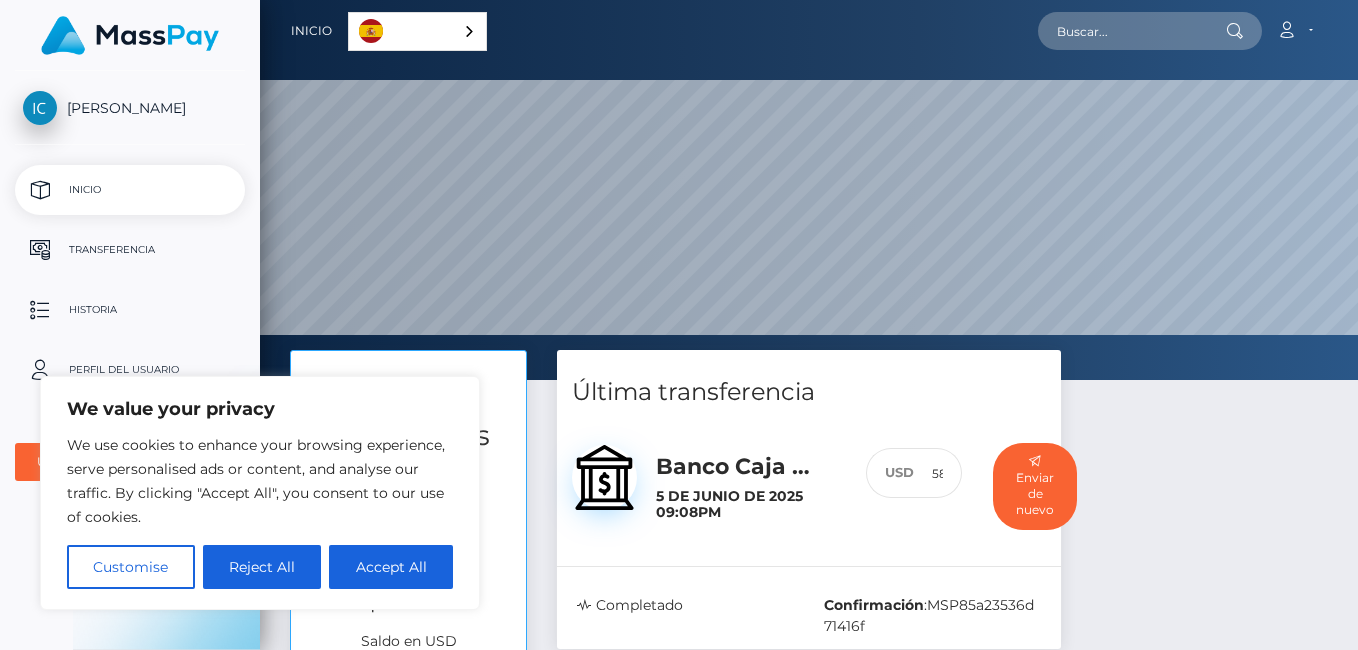 click on "Fondos disponibles
$58.29
Saldo en USD
Transferencia
Última transferencia
58.29 :" at bounding box center [809, 547] 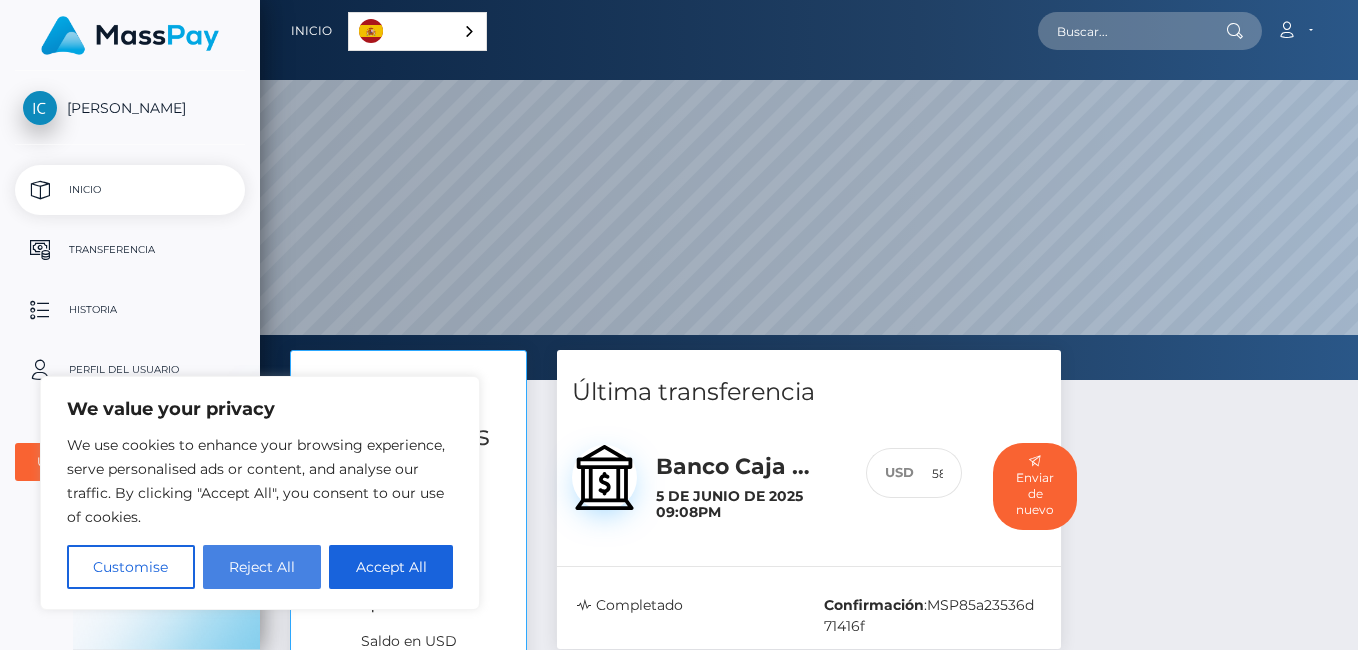 click on "Reject All" at bounding box center (262, 567) 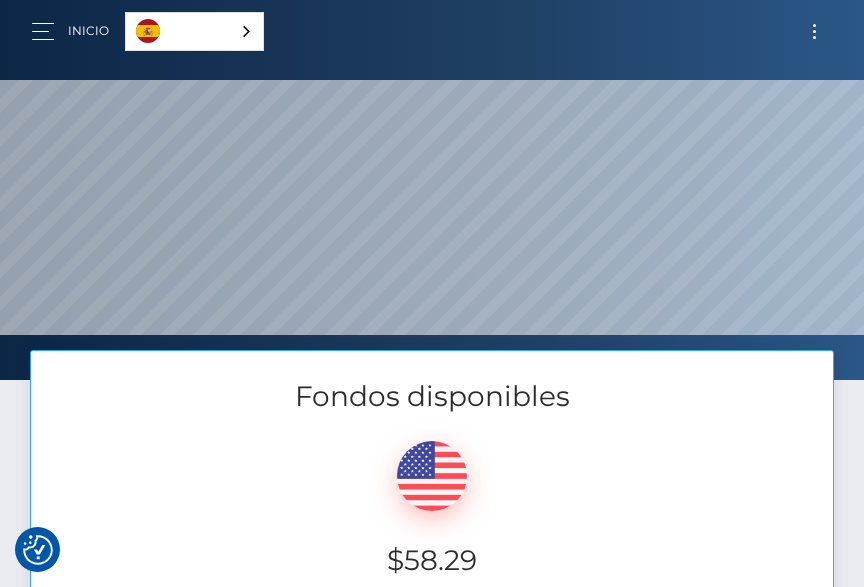 scroll, scrollTop: 380, scrollLeft: 617, axis: both 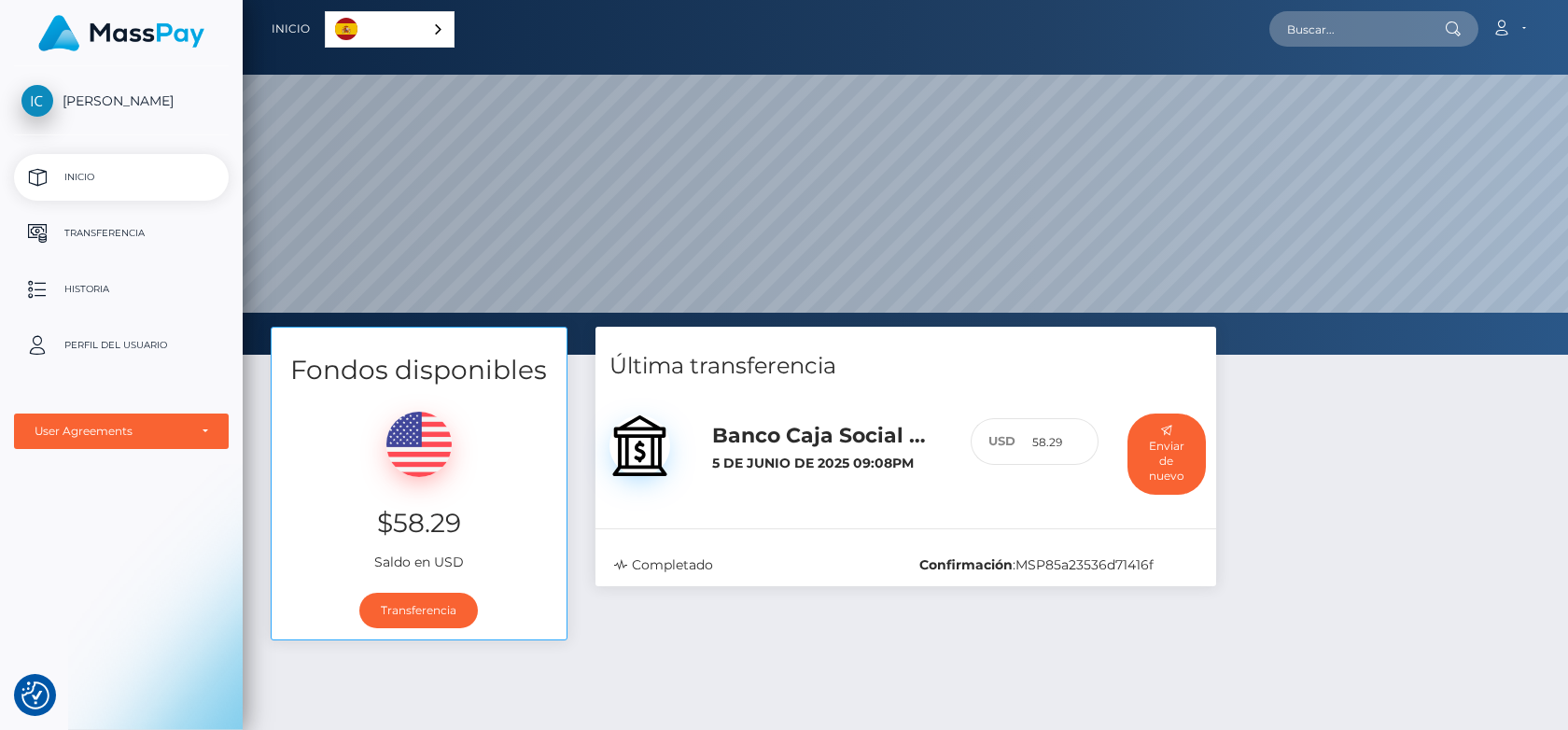 drag, startPoint x: 1226, startPoint y: 9, endPoint x: 799, endPoint y: 672, distance: 788.6051 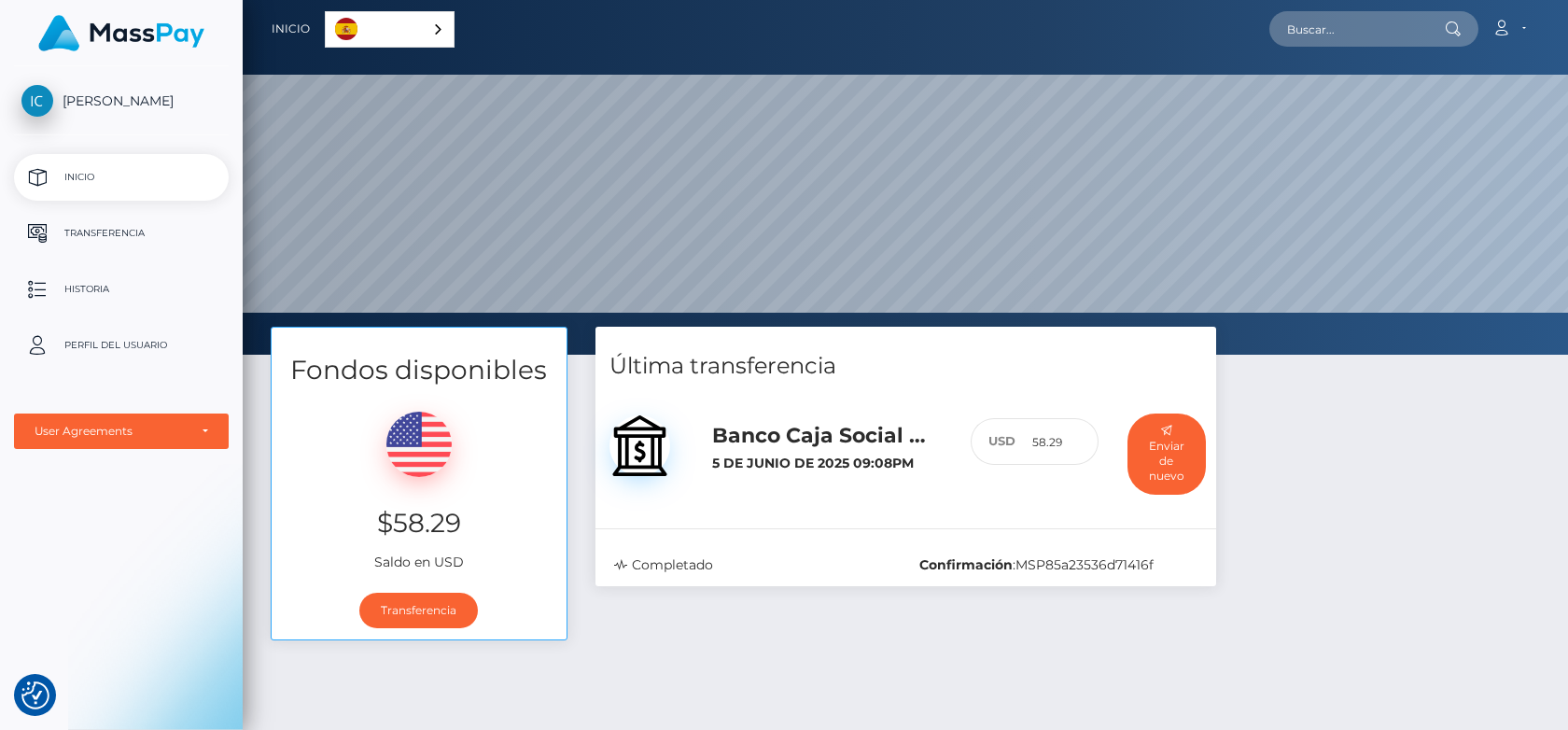 click on "Fondos disponibles
$58.29
Saldo en USD
Transferencia
Última transferencia
58.29" at bounding box center [905, 634] 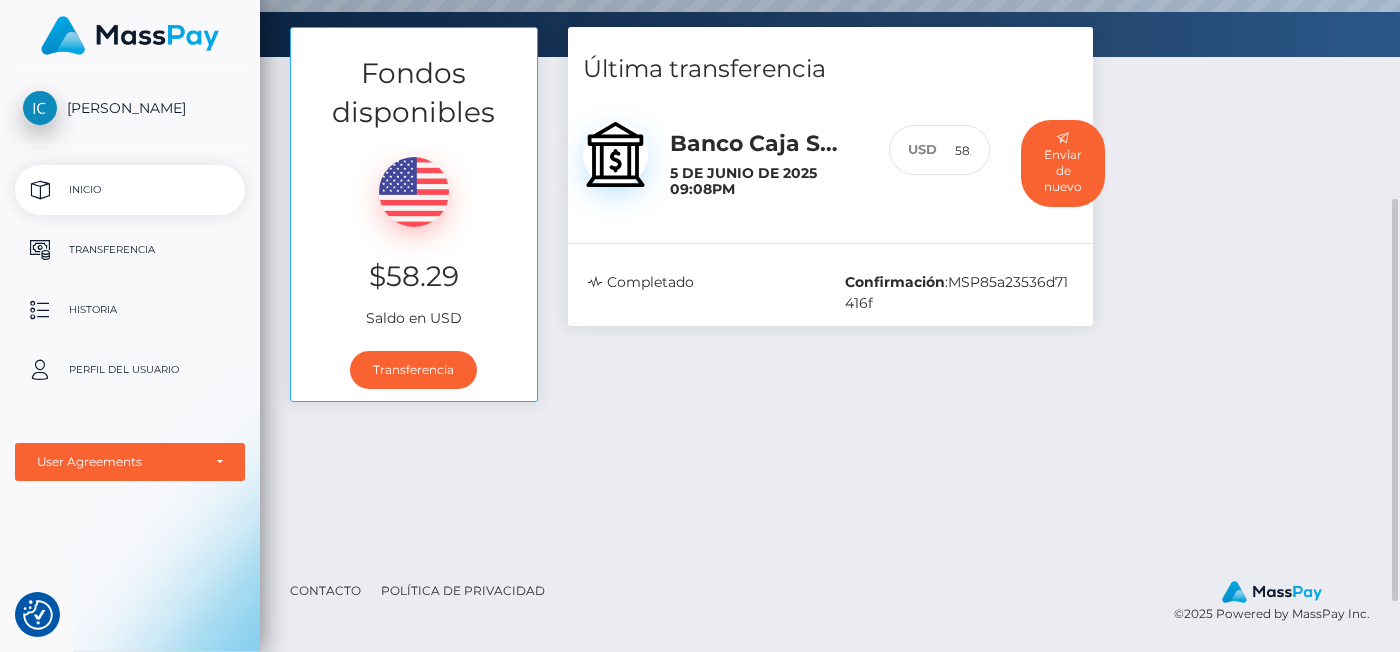 drag, startPoint x: 4232, startPoint y: 116, endPoint x: 800, endPoint y: 491, distance: 3452.4265 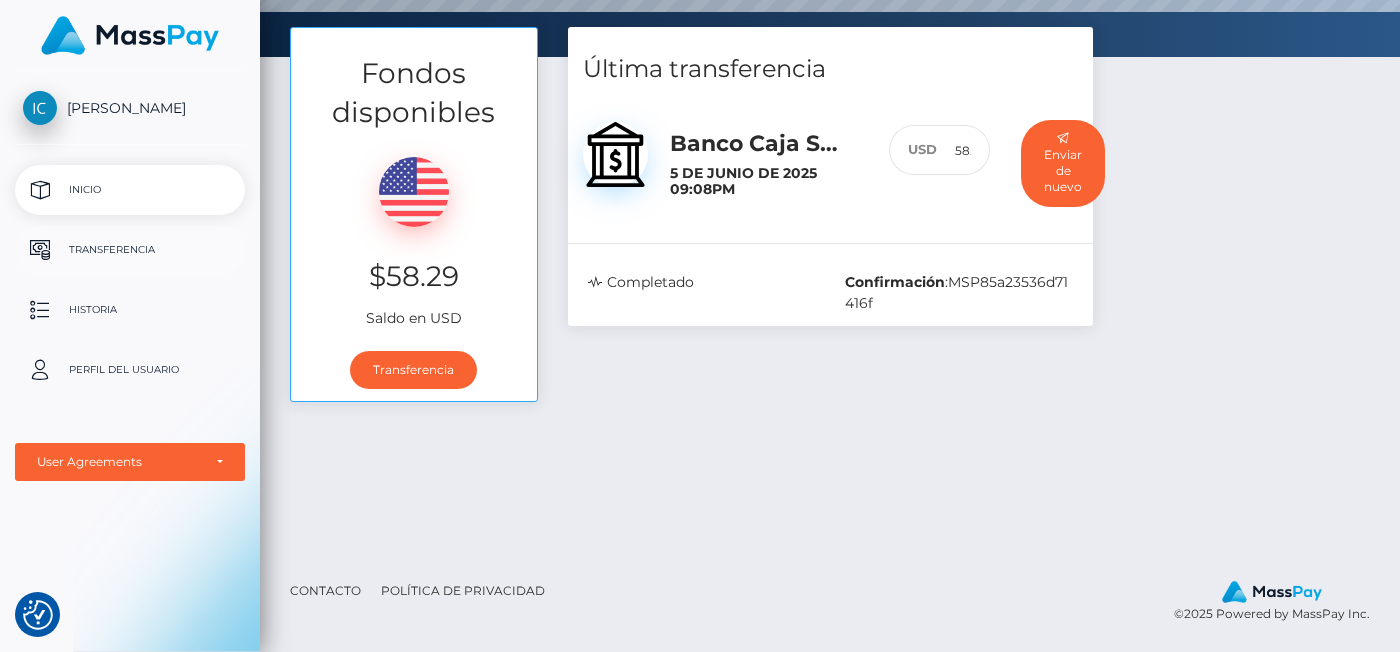 click on "Transferencia" at bounding box center (130, 250) 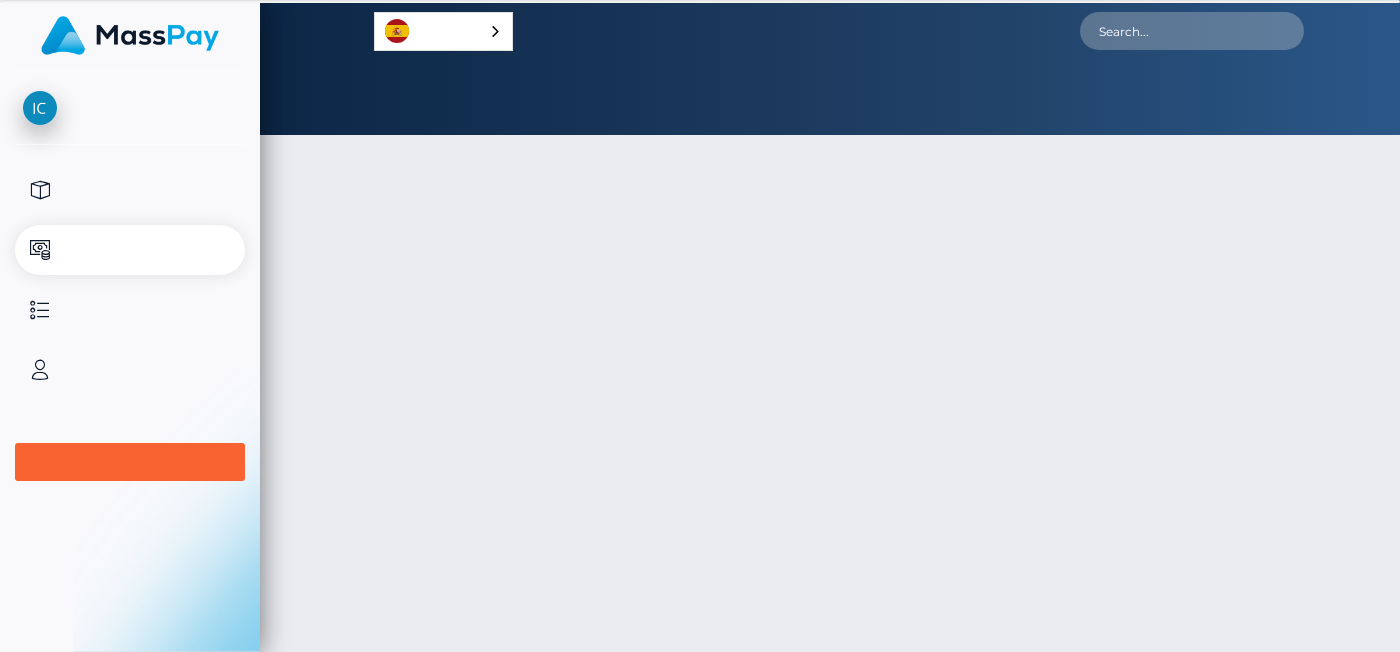 scroll, scrollTop: 0, scrollLeft: 0, axis: both 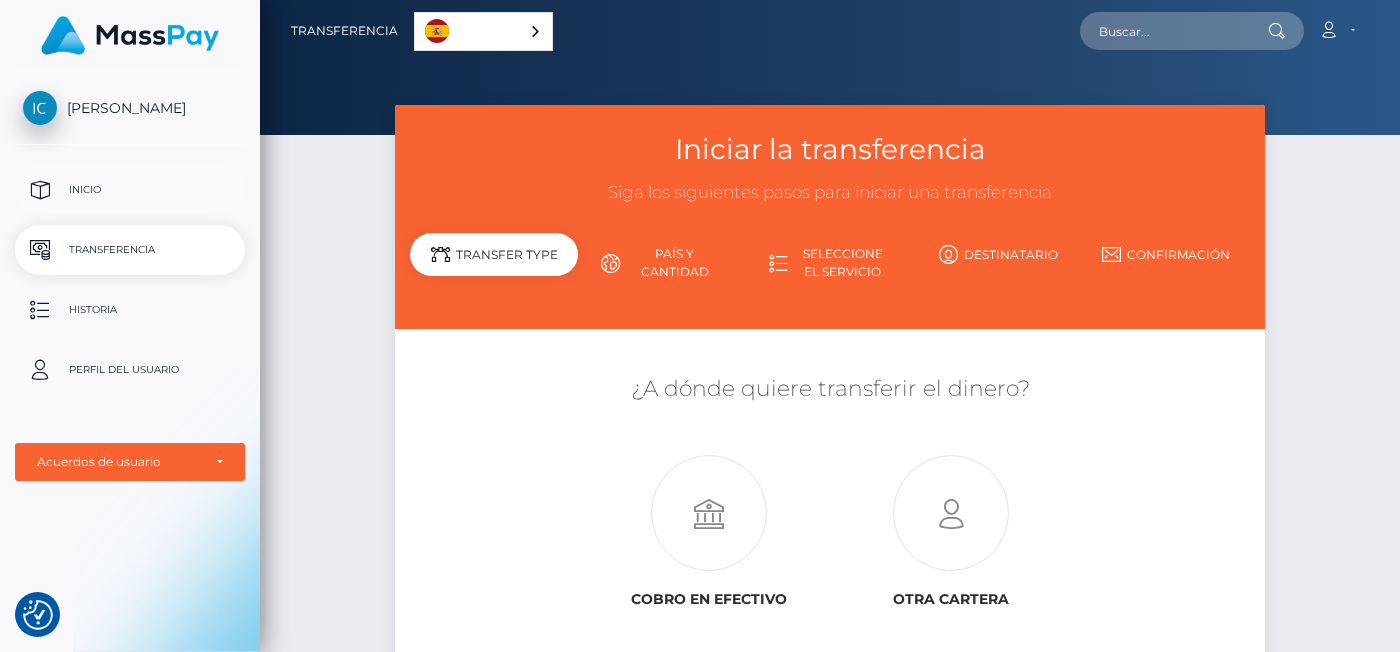 click on "Inicio" at bounding box center [130, 190] 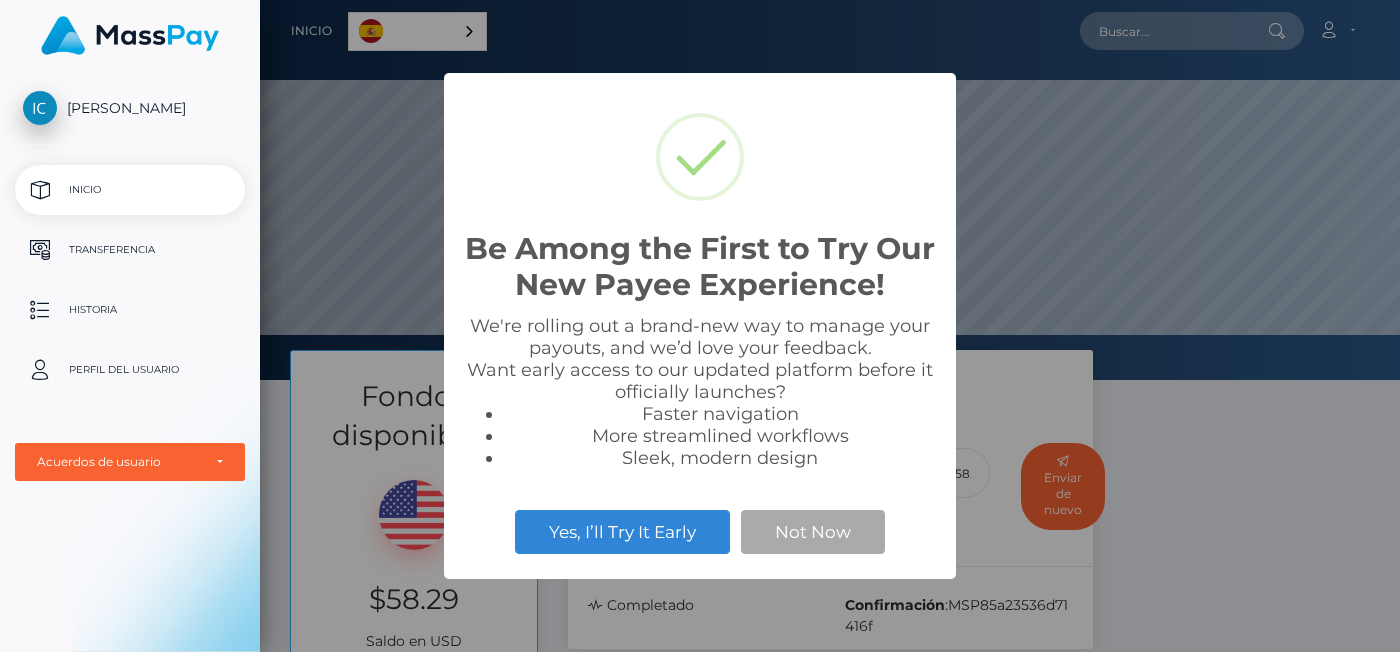 scroll, scrollTop: 0, scrollLeft: 0, axis: both 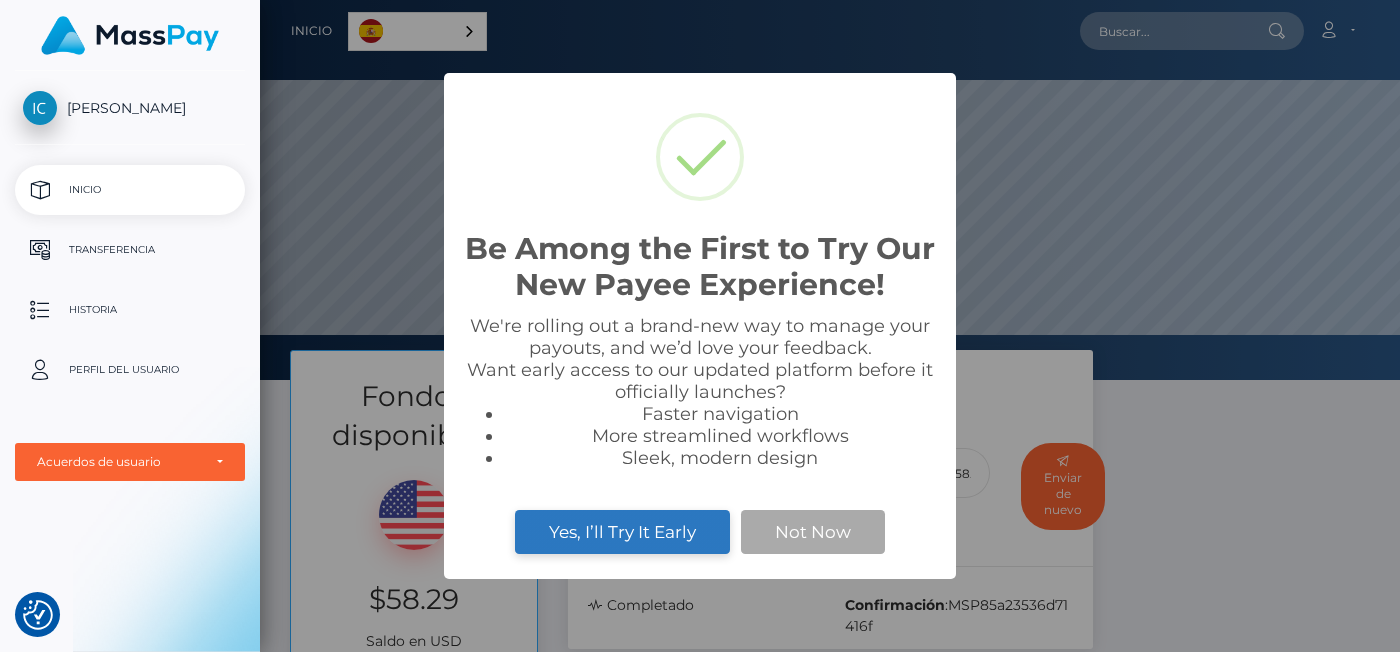 click on "Yes, I’ll Try It Early" at bounding box center (622, 532) 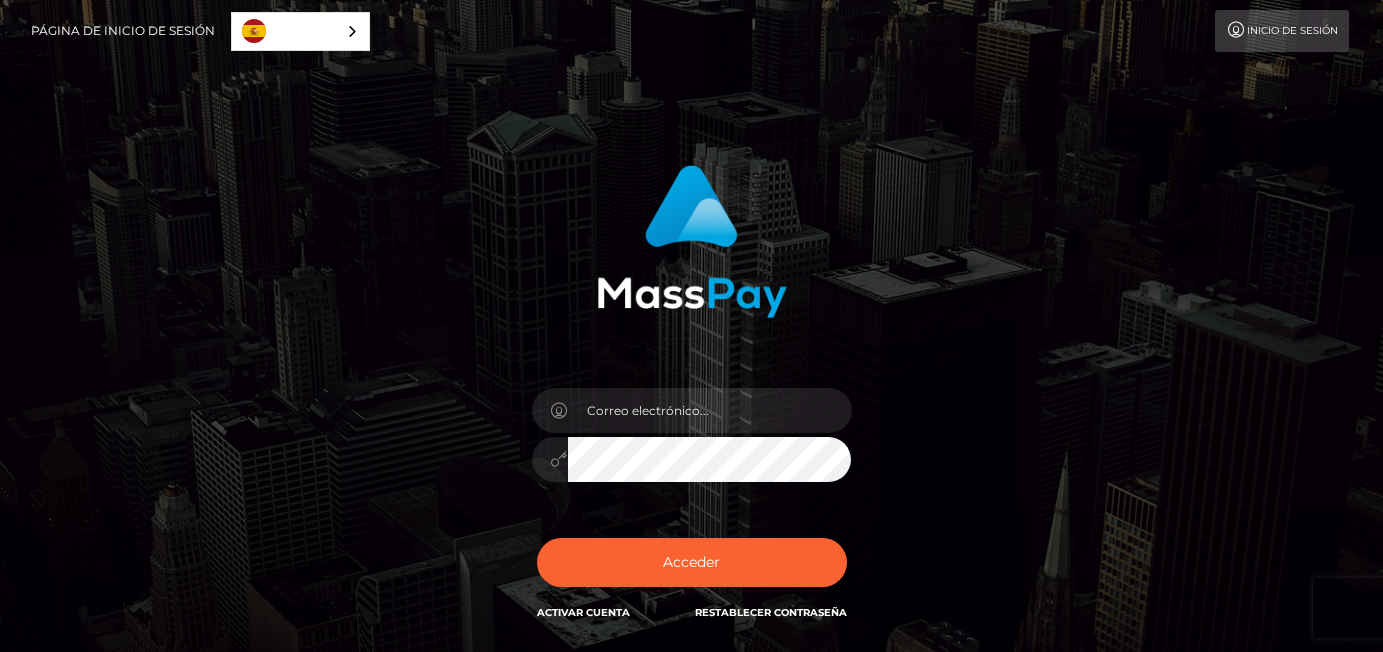 scroll, scrollTop: 0, scrollLeft: 0, axis: both 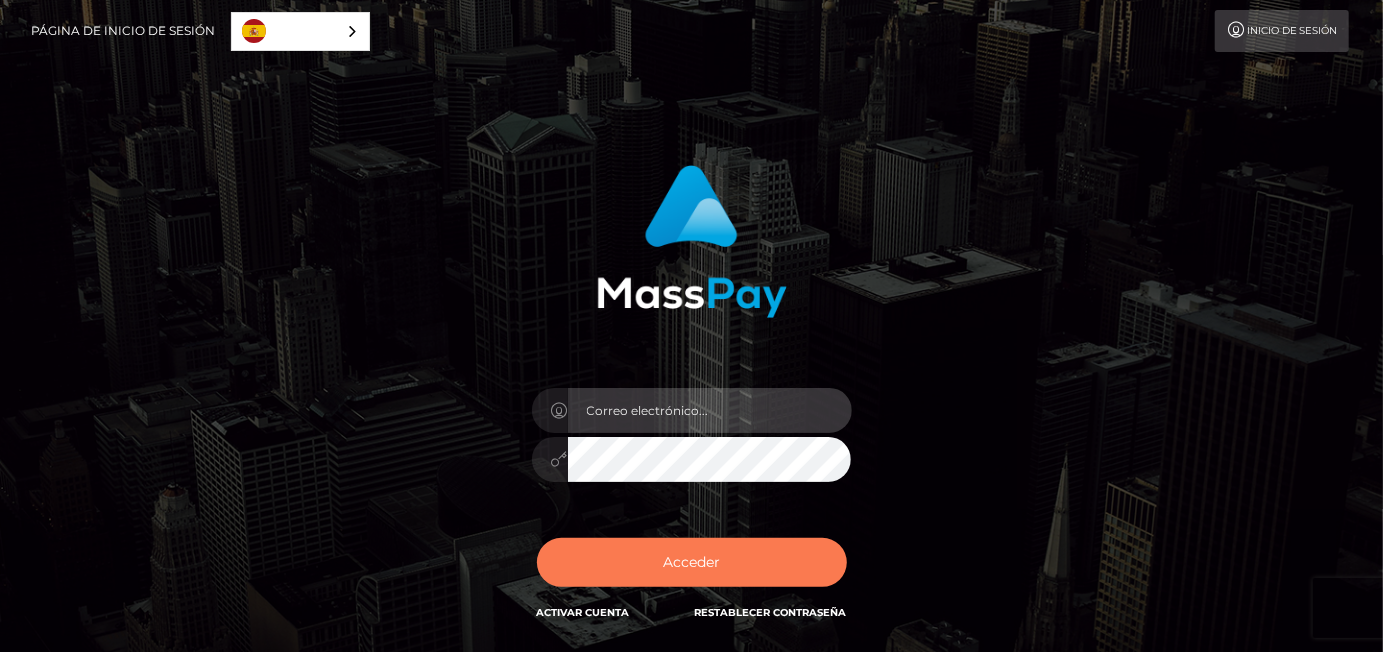 type on "[EMAIL_ADDRESS][DOMAIN_NAME]" 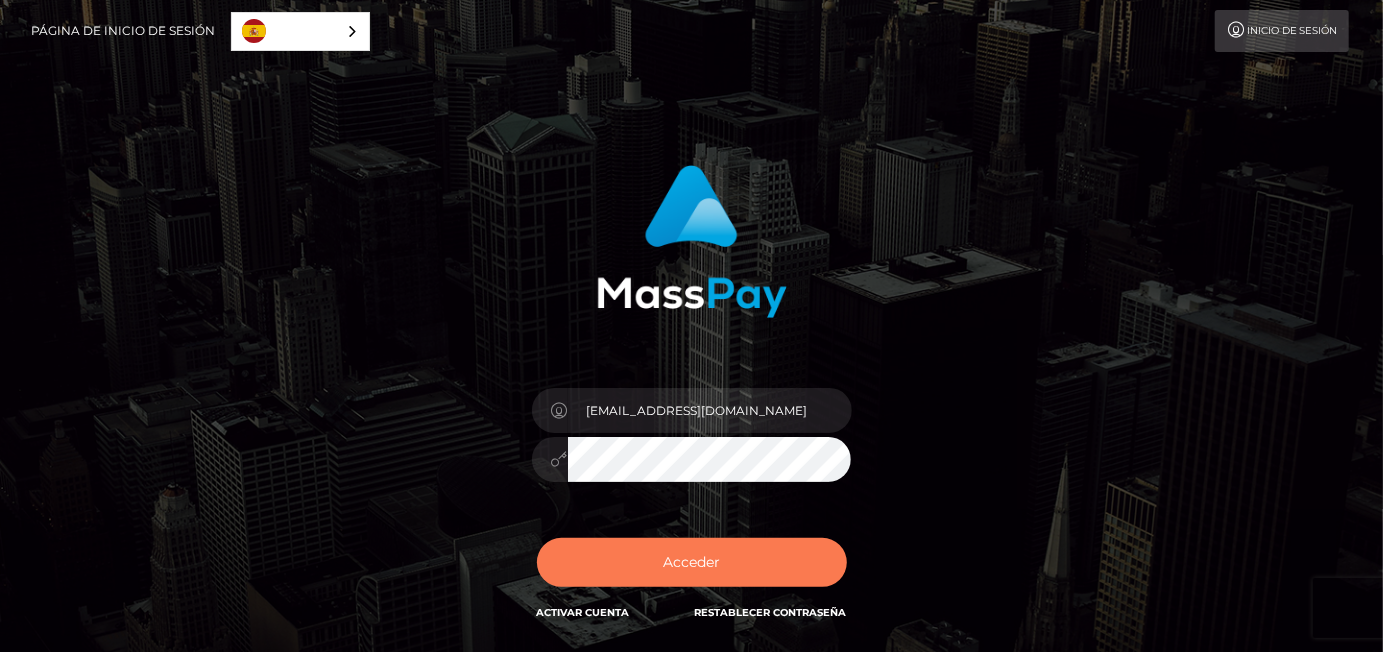 click on "Acceder" at bounding box center [692, 562] 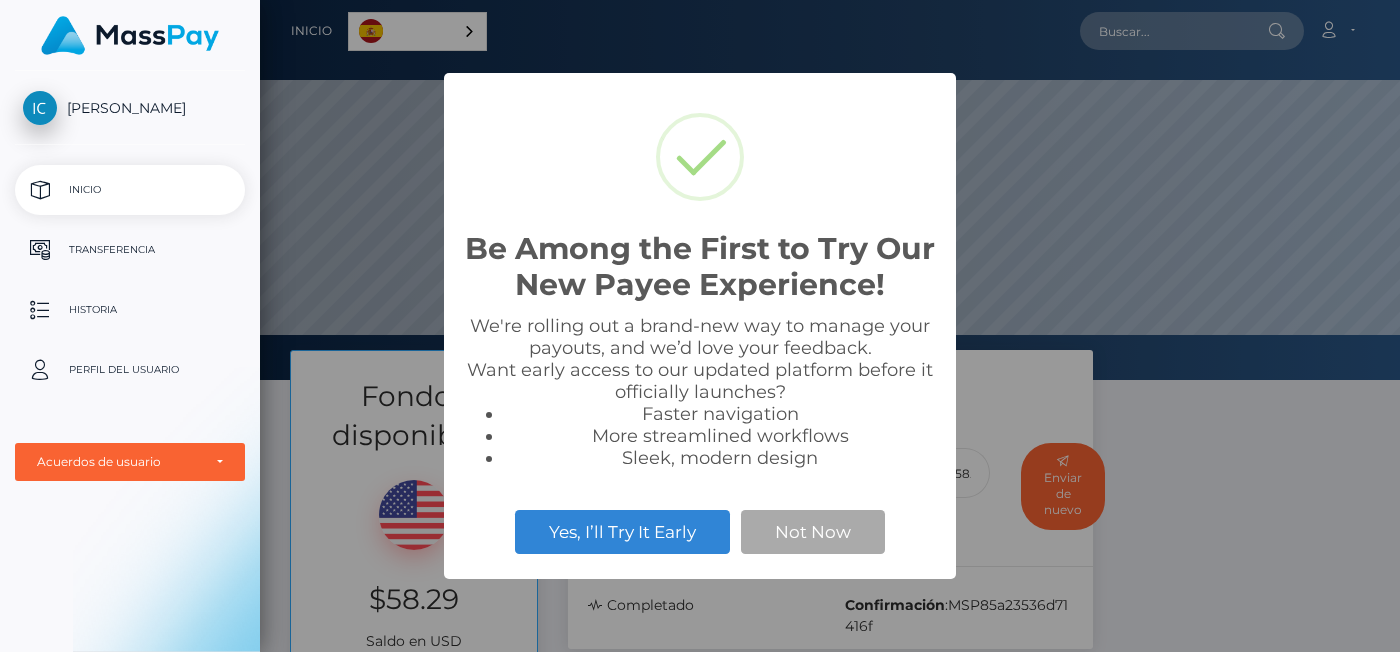 scroll, scrollTop: 0, scrollLeft: 0, axis: both 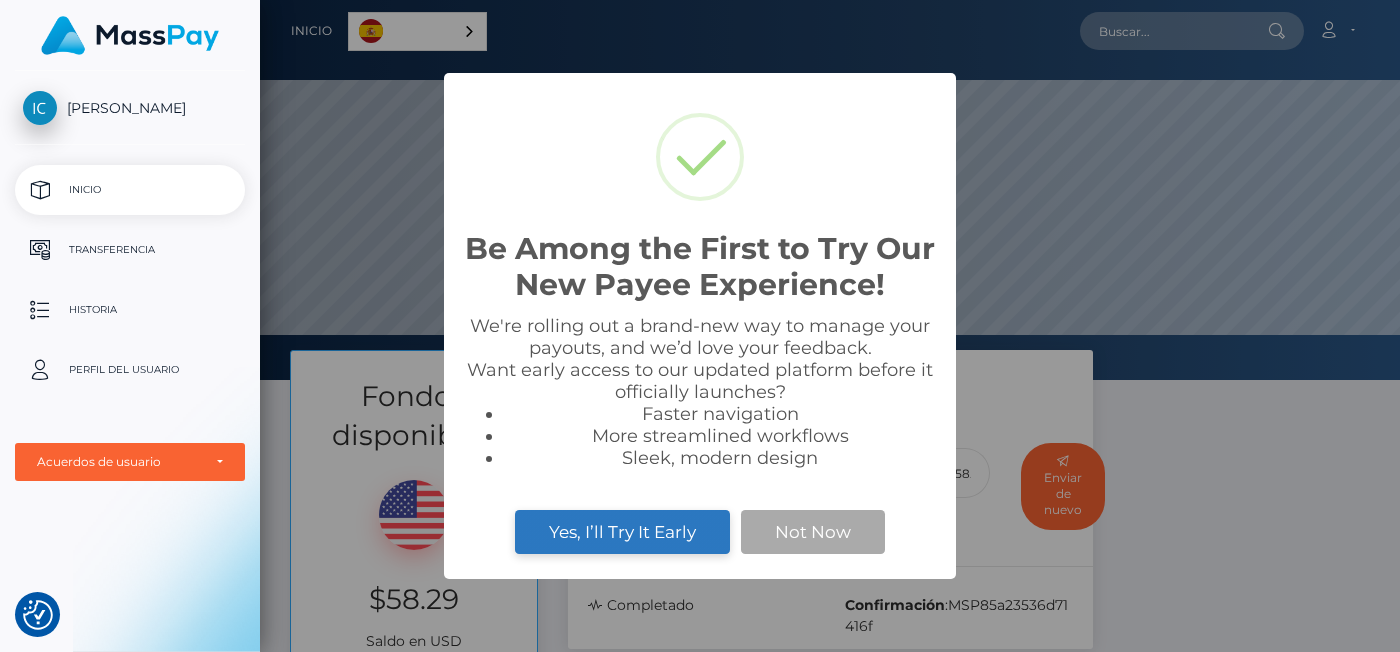 click on "Yes, I’ll Try It Early" at bounding box center (622, 532) 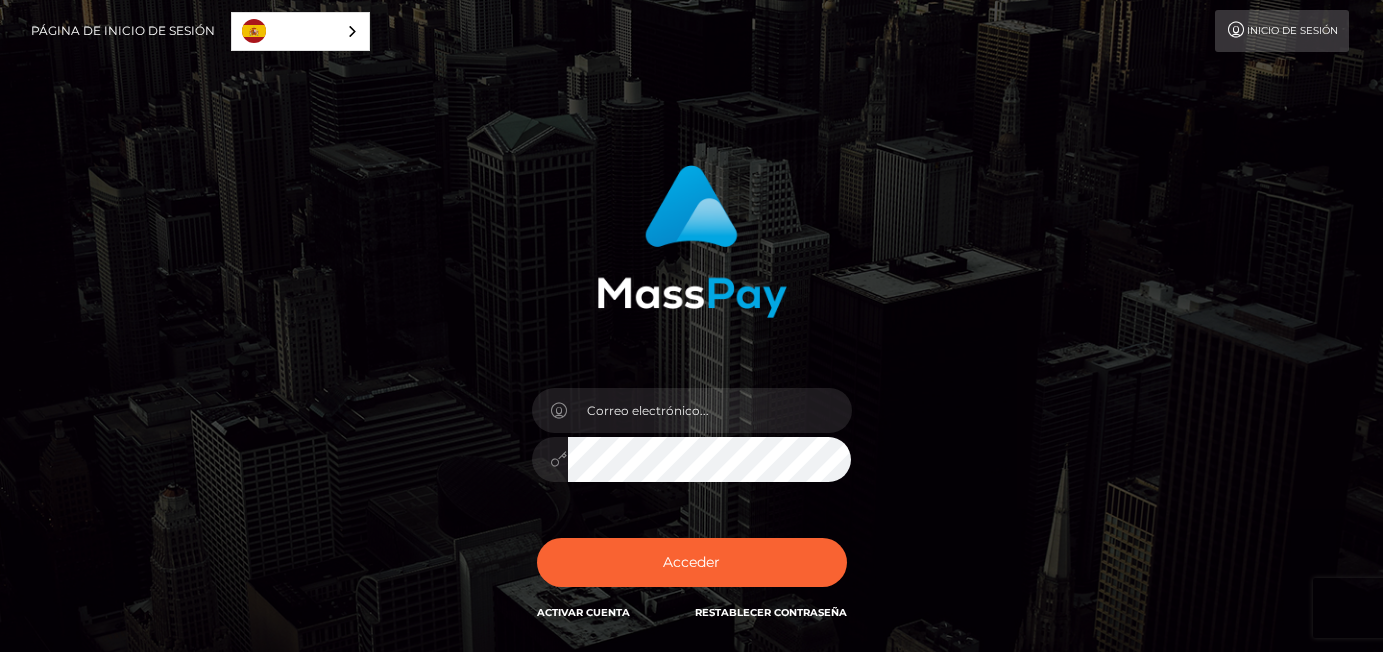 scroll, scrollTop: 0, scrollLeft: 0, axis: both 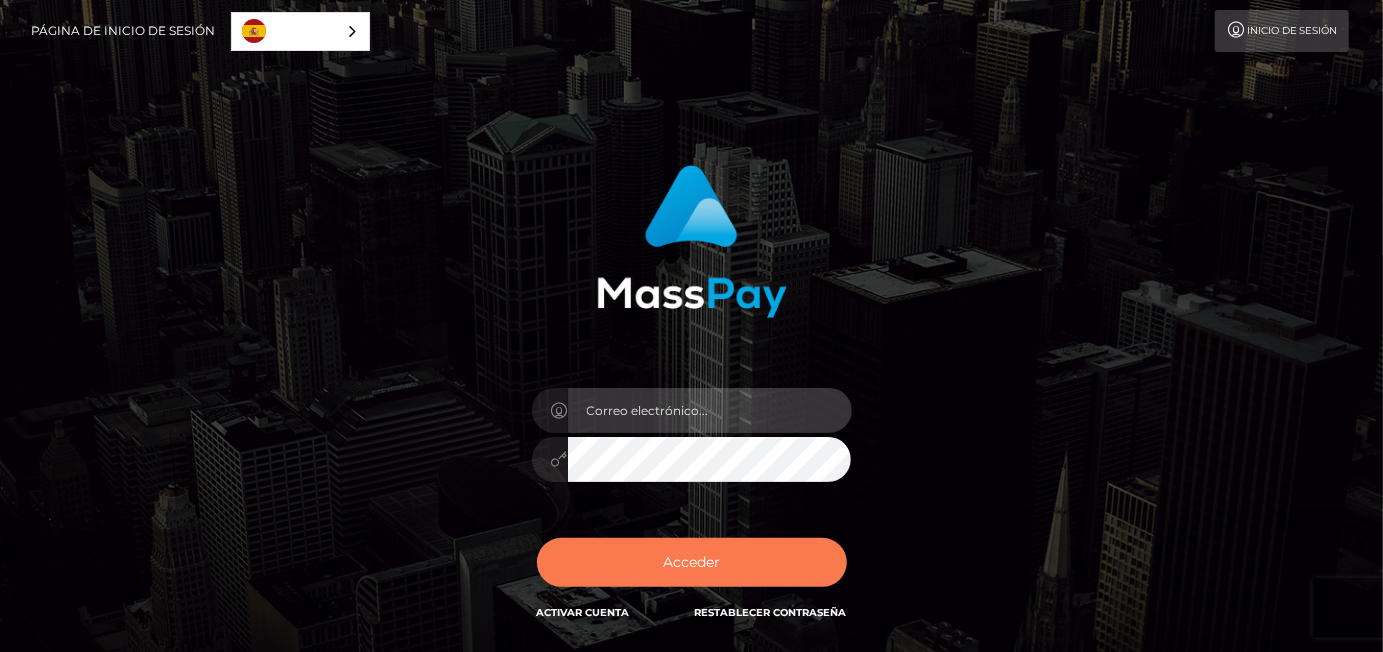 type on "isabelcordon40@gmail.com" 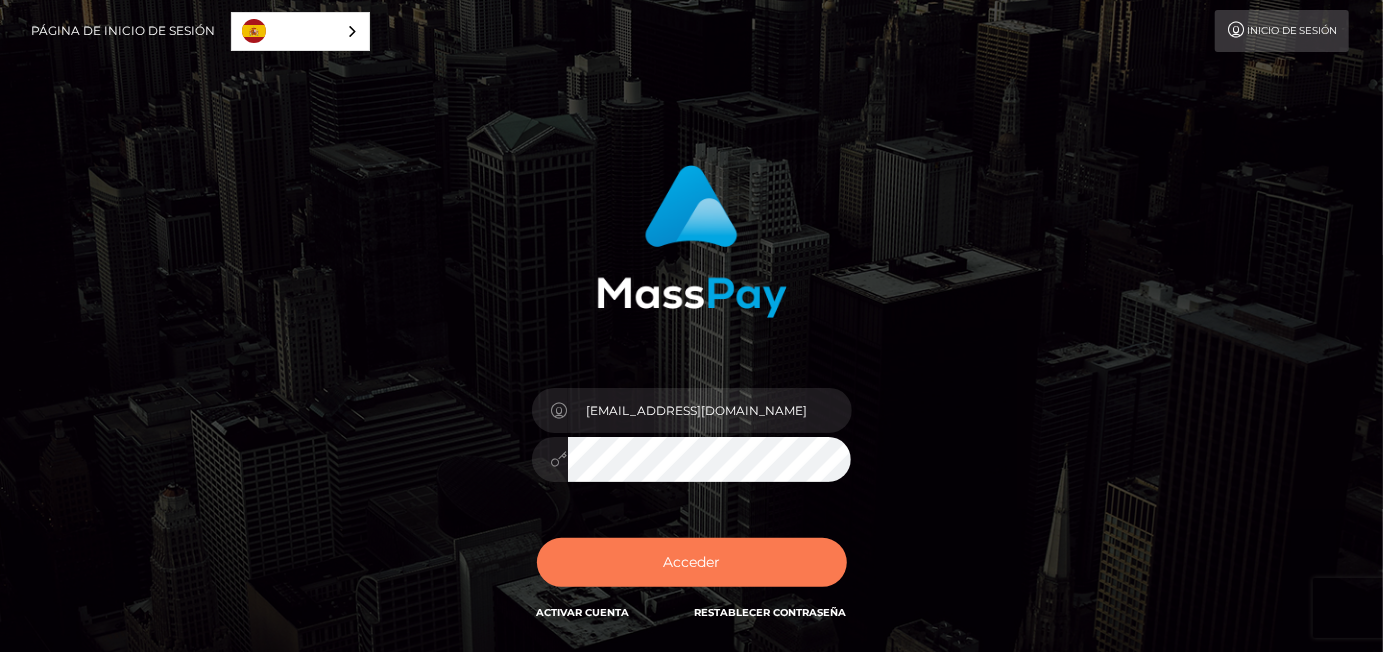 click on "Acceder" at bounding box center (692, 562) 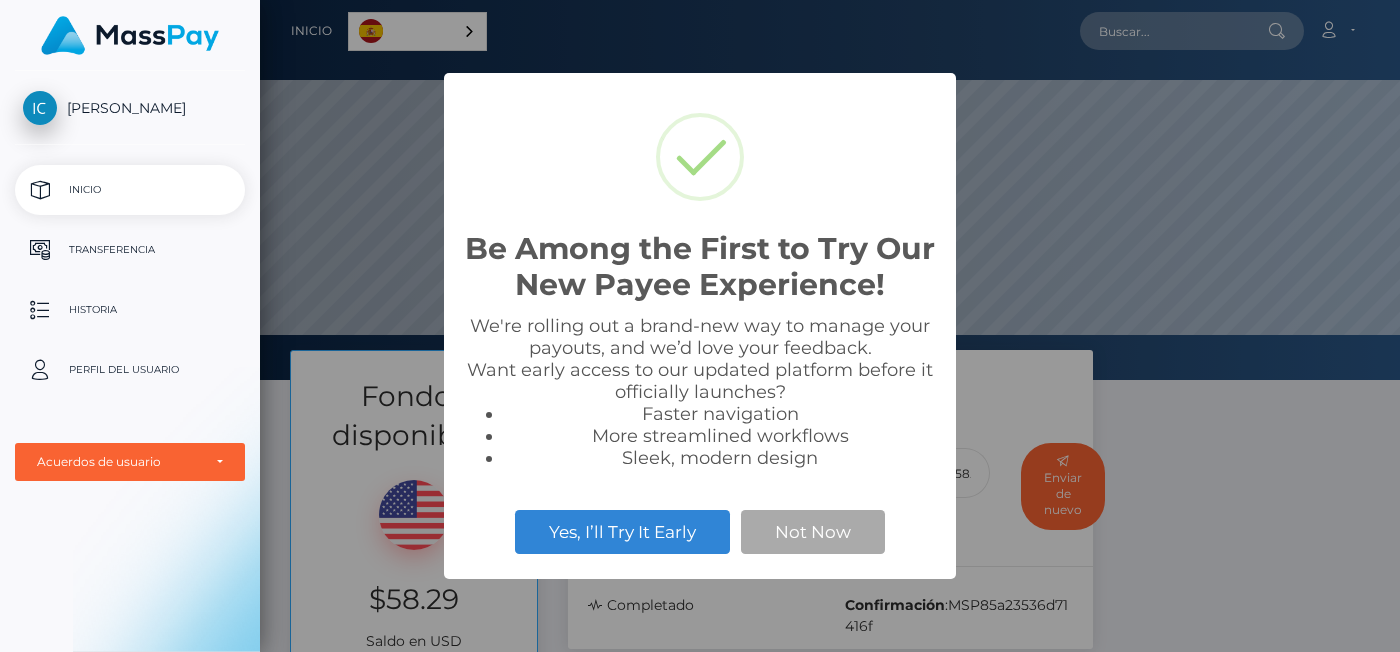 scroll, scrollTop: 0, scrollLeft: 0, axis: both 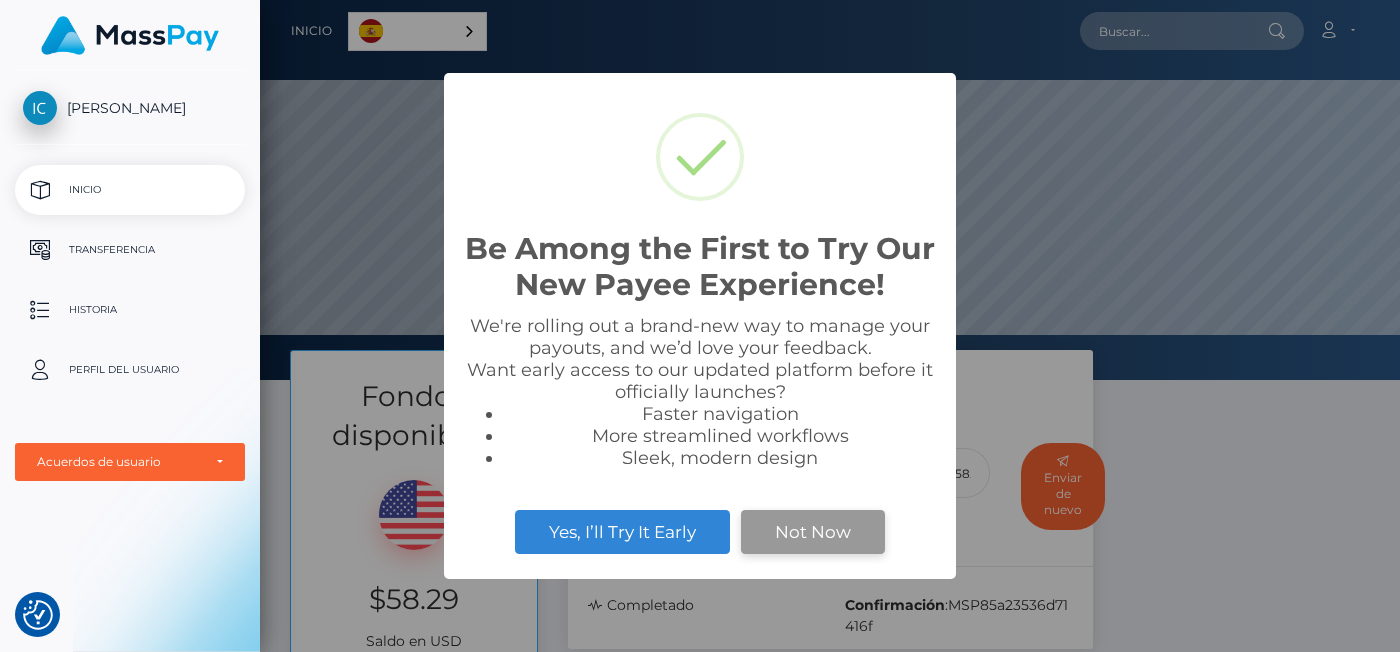 click on "Not Now" at bounding box center [813, 532] 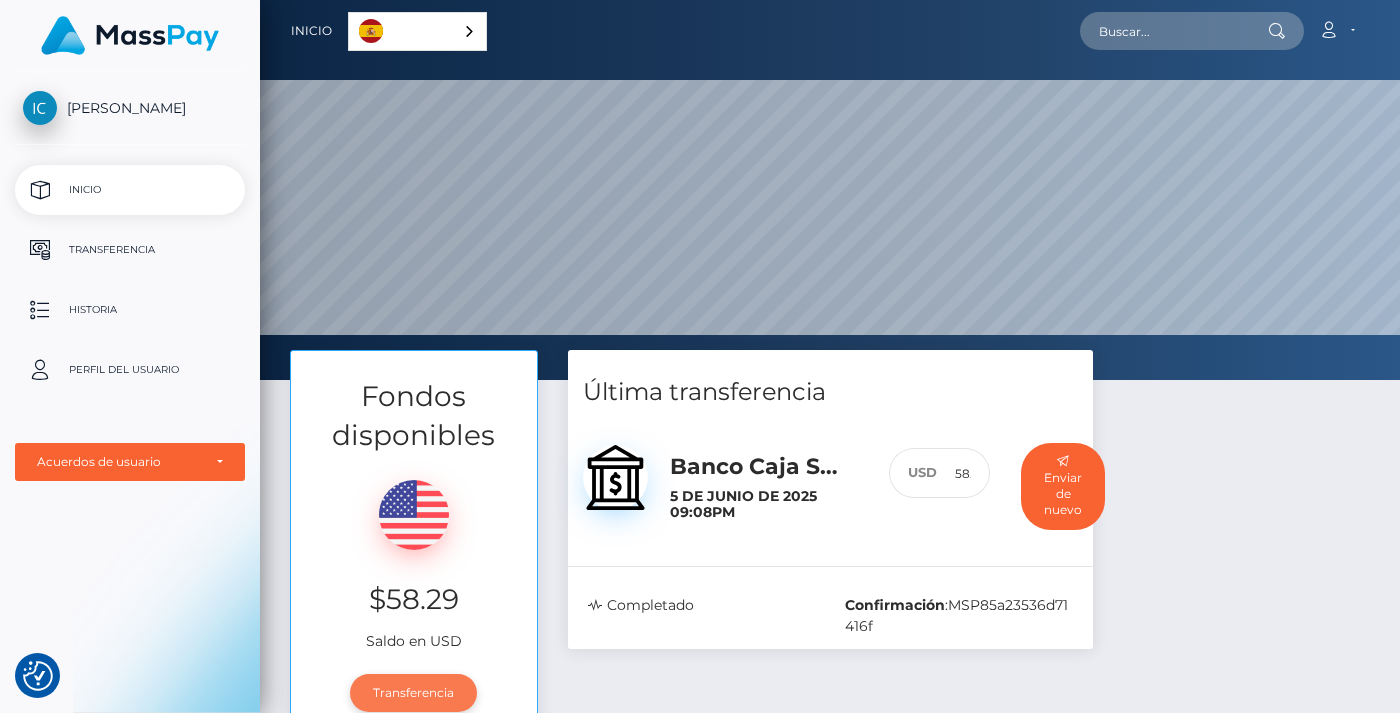 click on "Transferencia" at bounding box center (413, 693) 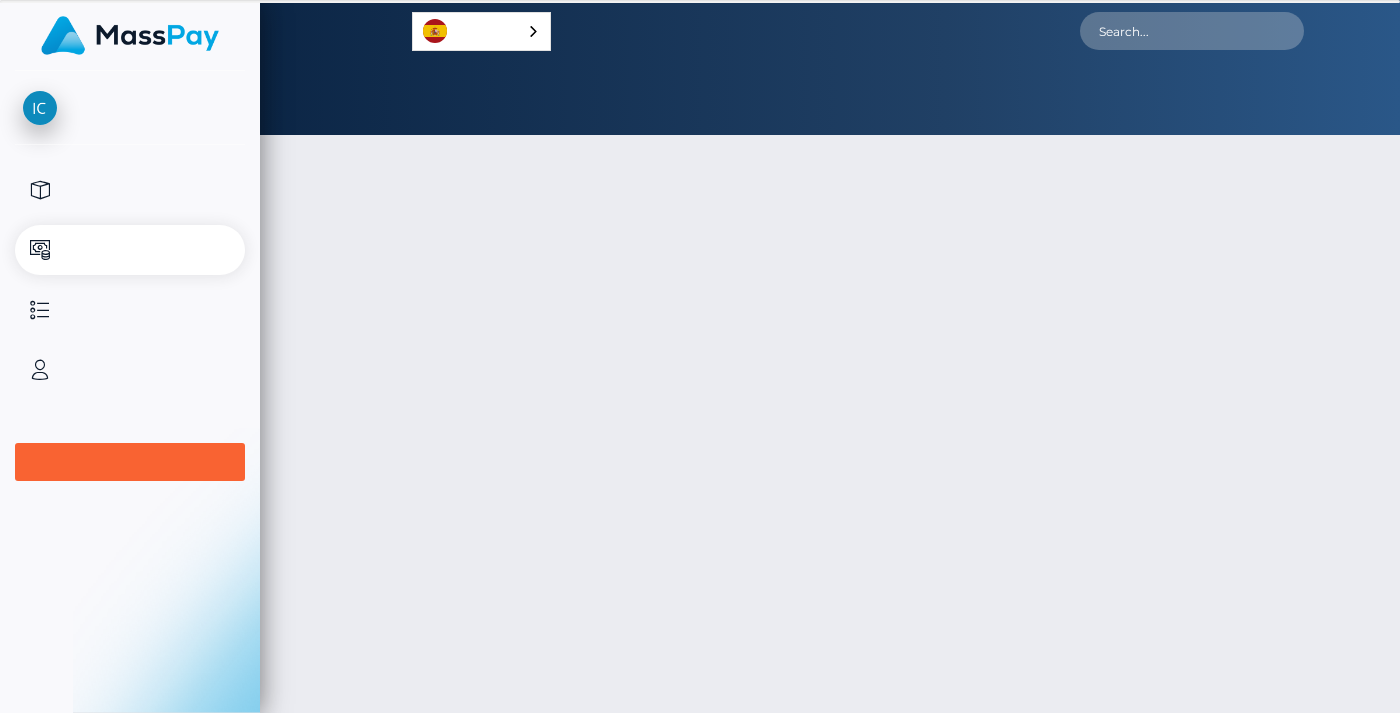 scroll, scrollTop: 0, scrollLeft: 0, axis: both 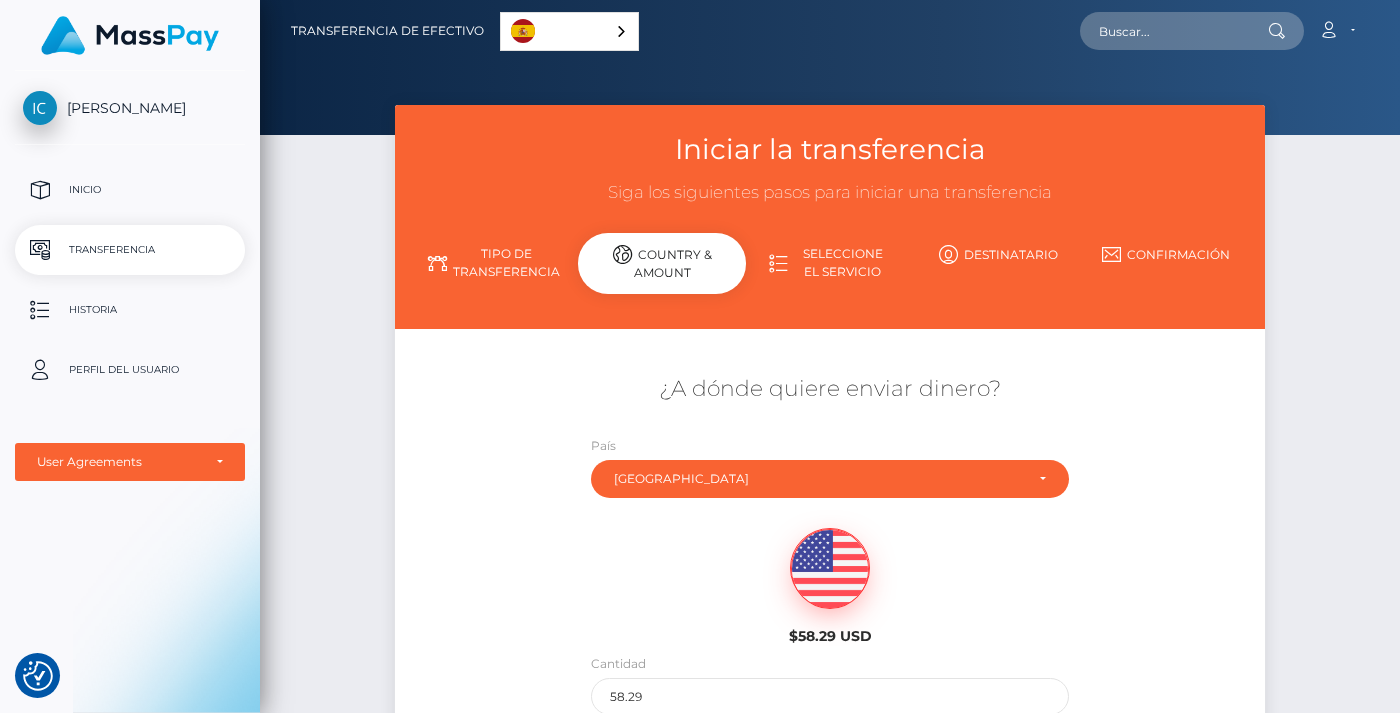 click on "Iniciar la transferencia
Siga los siguientes pasos para iniciar una transferencia
Tipo de transferencia
País y cantidad" at bounding box center (830, 486) 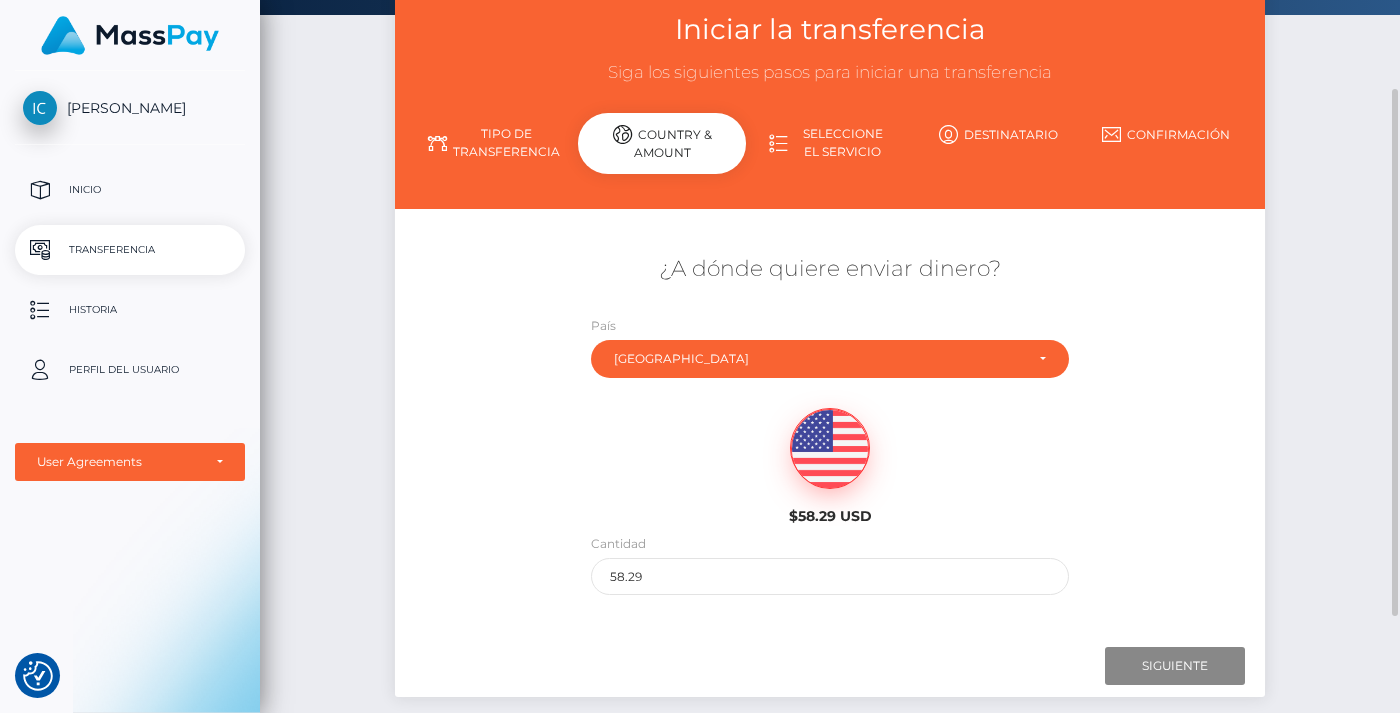 scroll, scrollTop: 150, scrollLeft: 0, axis: vertical 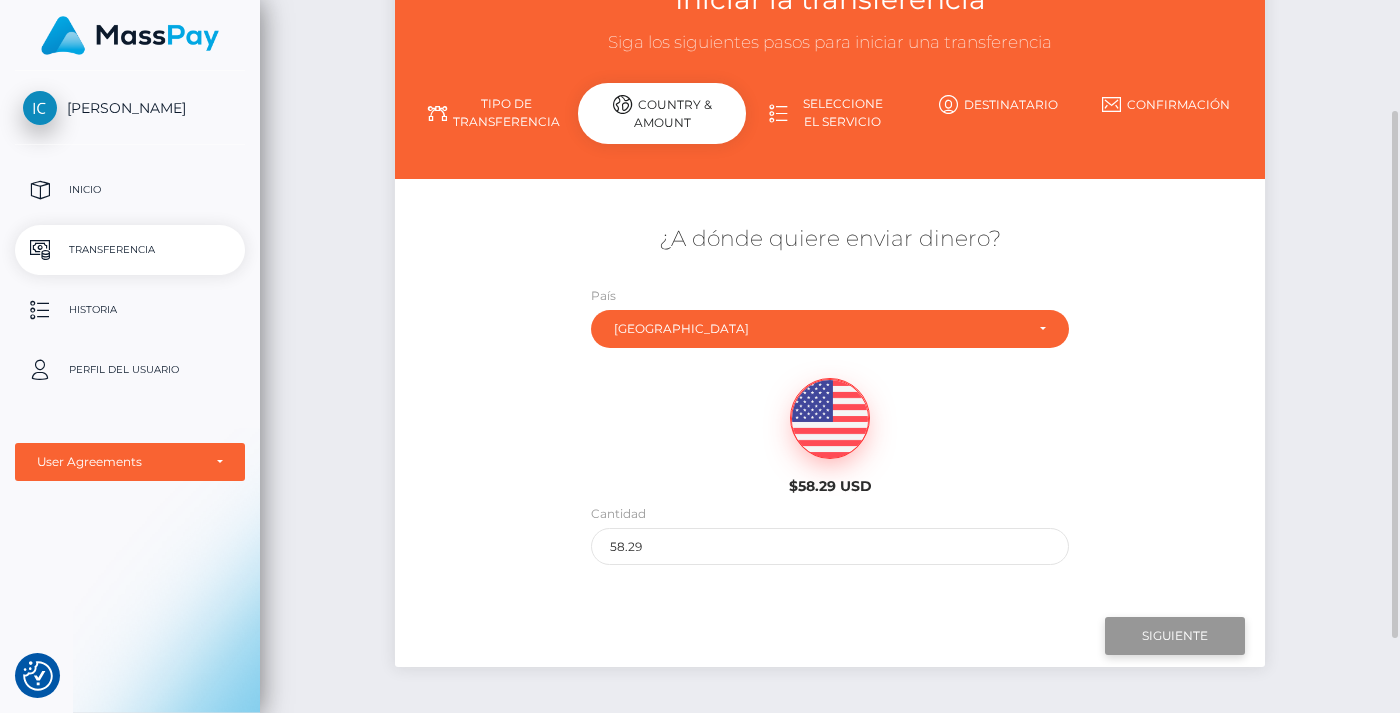 click on "Next" at bounding box center [1175, 636] 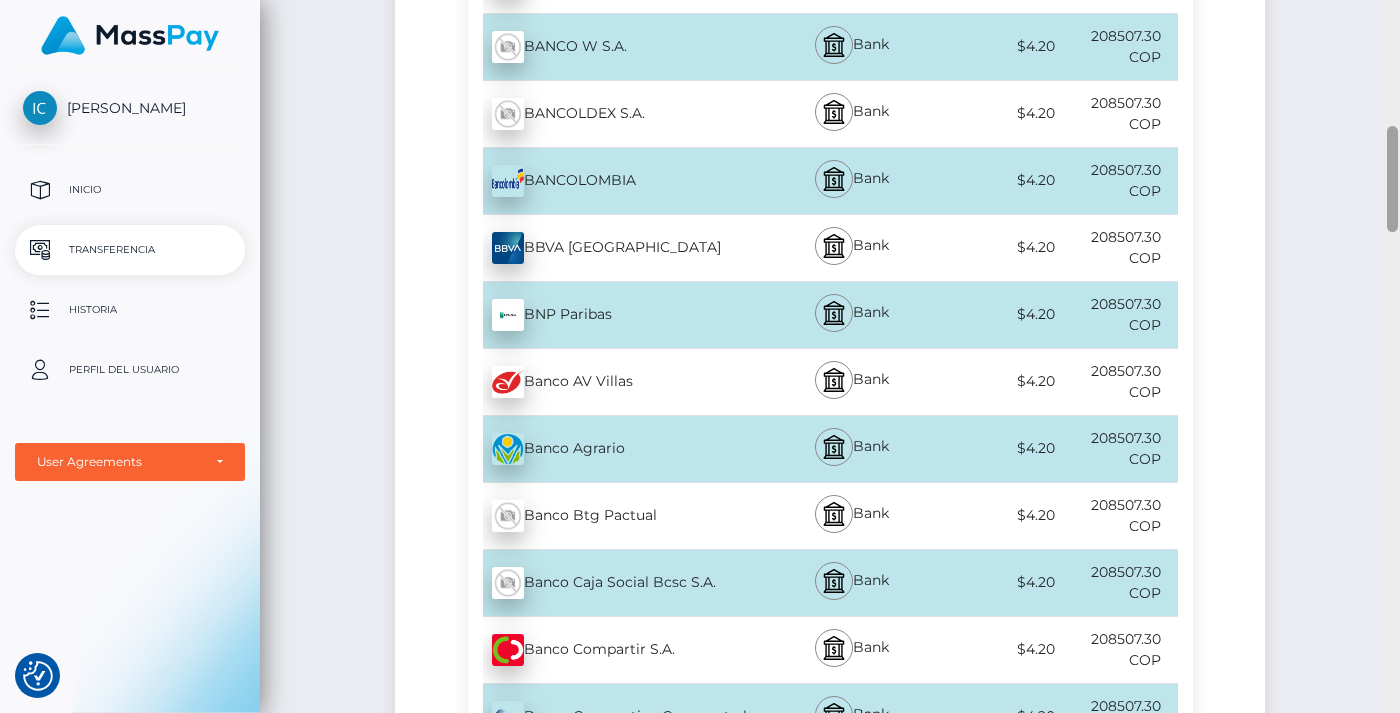 scroll, scrollTop: 868, scrollLeft: 0, axis: vertical 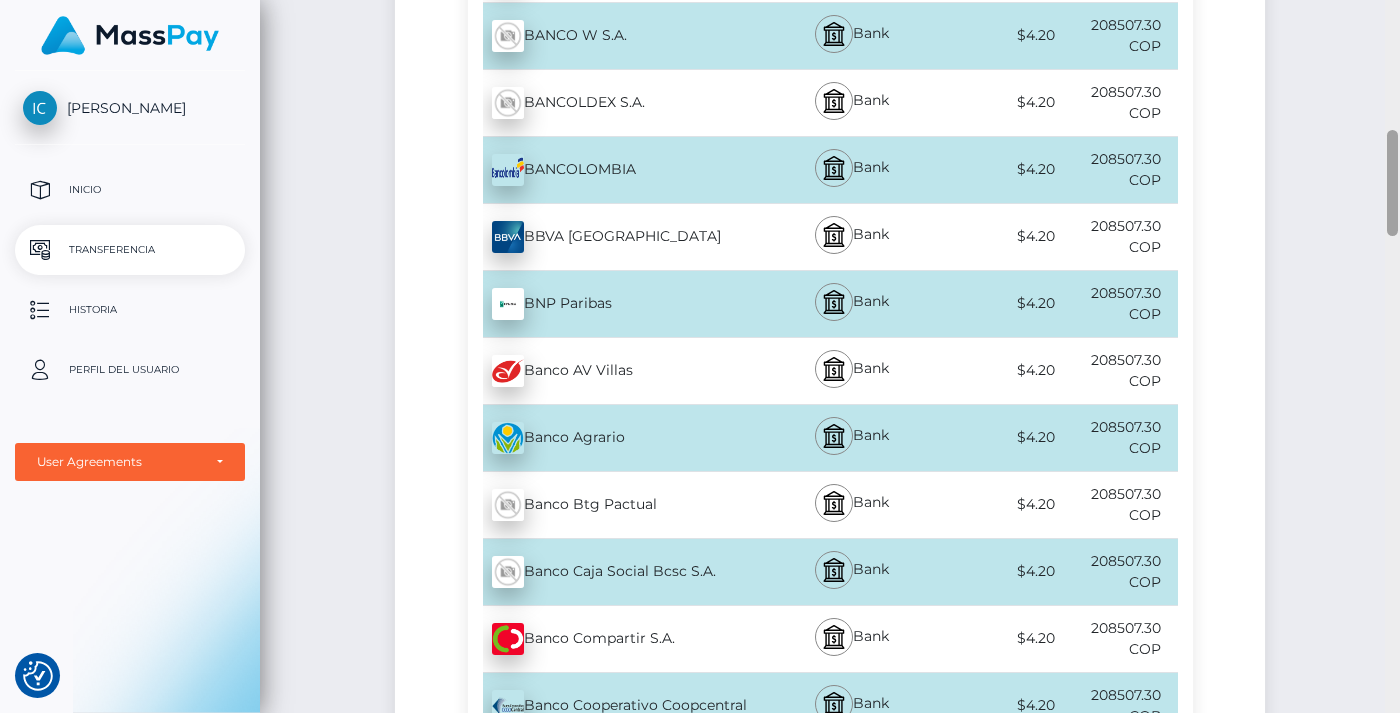 drag, startPoint x: 1393, startPoint y: 227, endPoint x: 1394, endPoint y: 762, distance: 535.0009 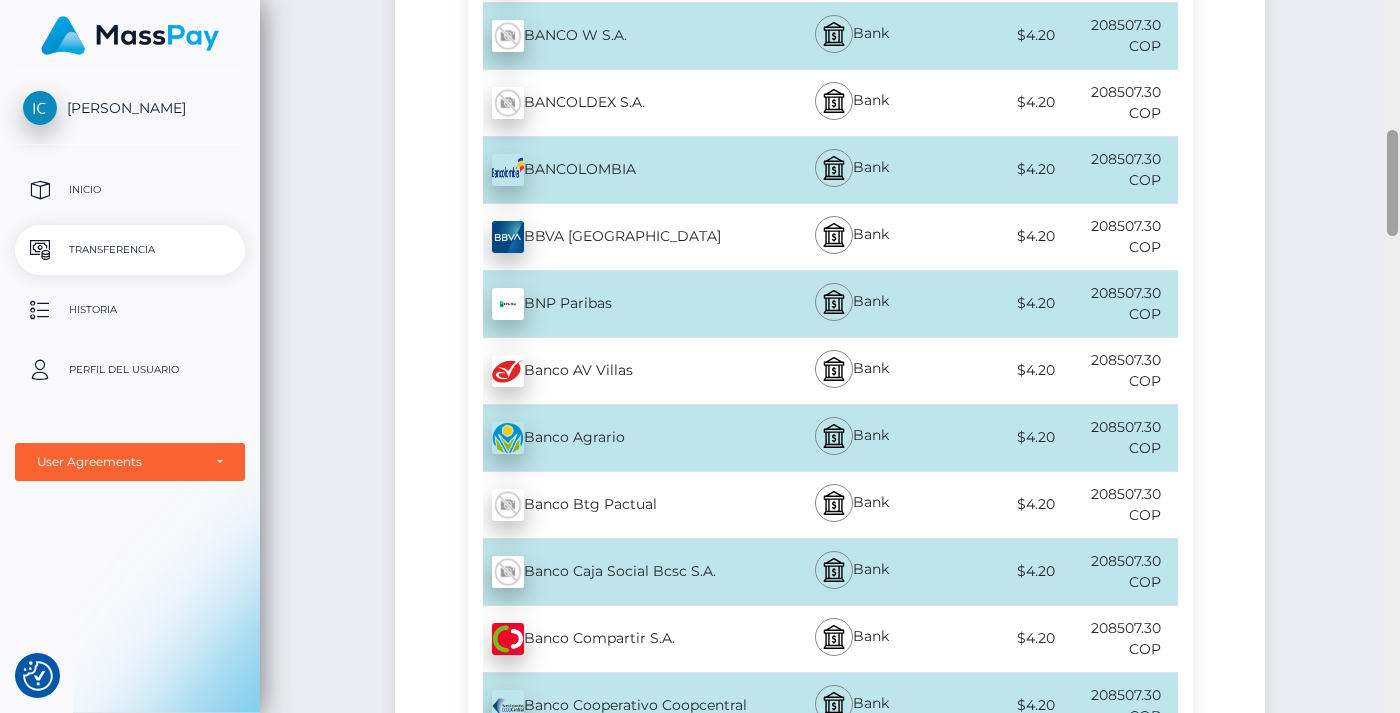 click on "We value your privacy We use cookies to enhance your browsing experience, serve personalised ads or content, and analyse our traffic. By clicking "Accept All", you consent to our use of cookies. Customise   Reject All   Accept All   Customise Consent Preferences   We use cookies to help you navigate efficiently and perform certain functions. You will find detailed information about all cookies under each consent category below. The cookies that are categorised as "Necessary" are stored on your browser as they are essential for enabling the basic functionalities of the site. ...  Show more Necessary Always Active Necessary cookies are required to enable the basic features of this site, such as providing secure log-in or adjusting your consent preferences. These cookies do not store any personally identifiable data. Cookie __cf_bm Duration 1 hour Description This cookie, set by Cloudflare, is used to support Cloudflare Bot Management.  Cookie _cfuvid Duration session Description Cookie __hssrc Duration lidc" at bounding box center (700, 356) 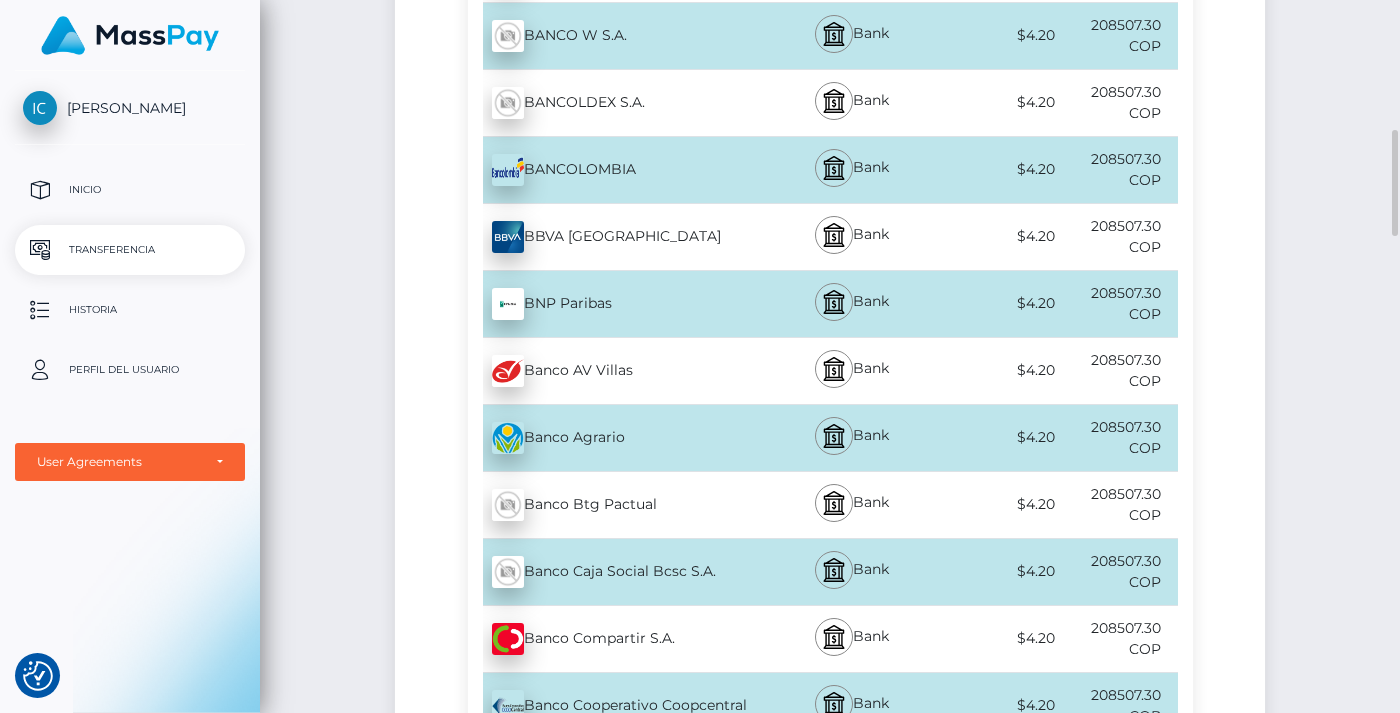 click on "Banco Caja Social Bcsc S.A.  - COP" at bounding box center [616, 572] 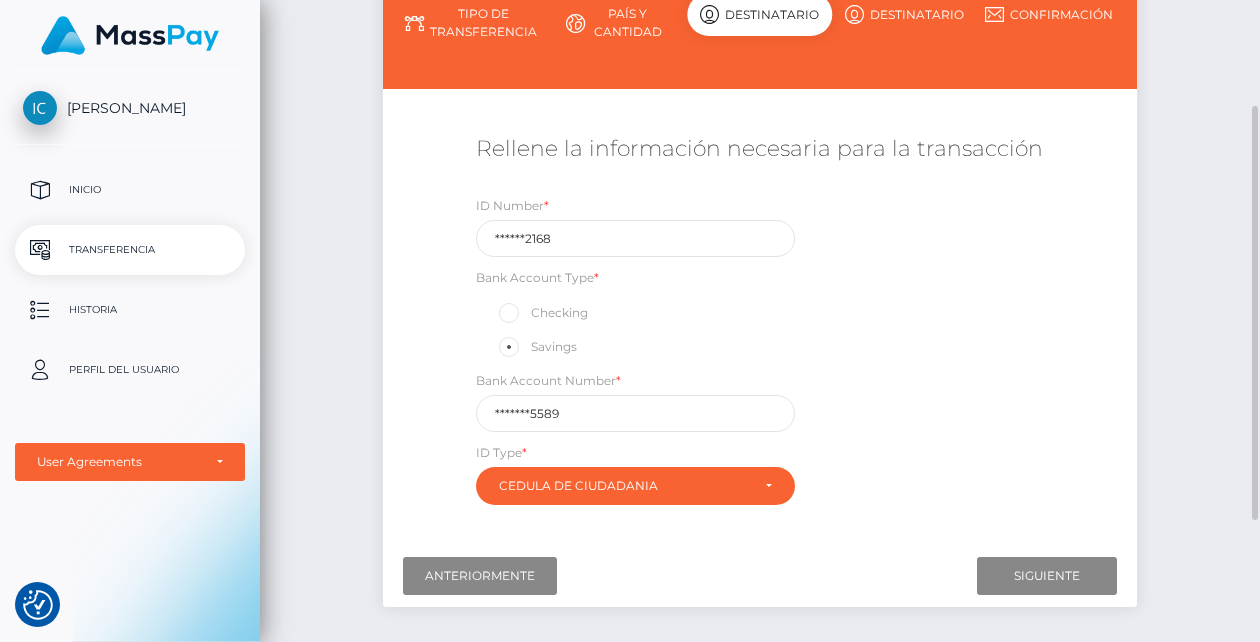 scroll, scrollTop: 210, scrollLeft: 0, axis: vertical 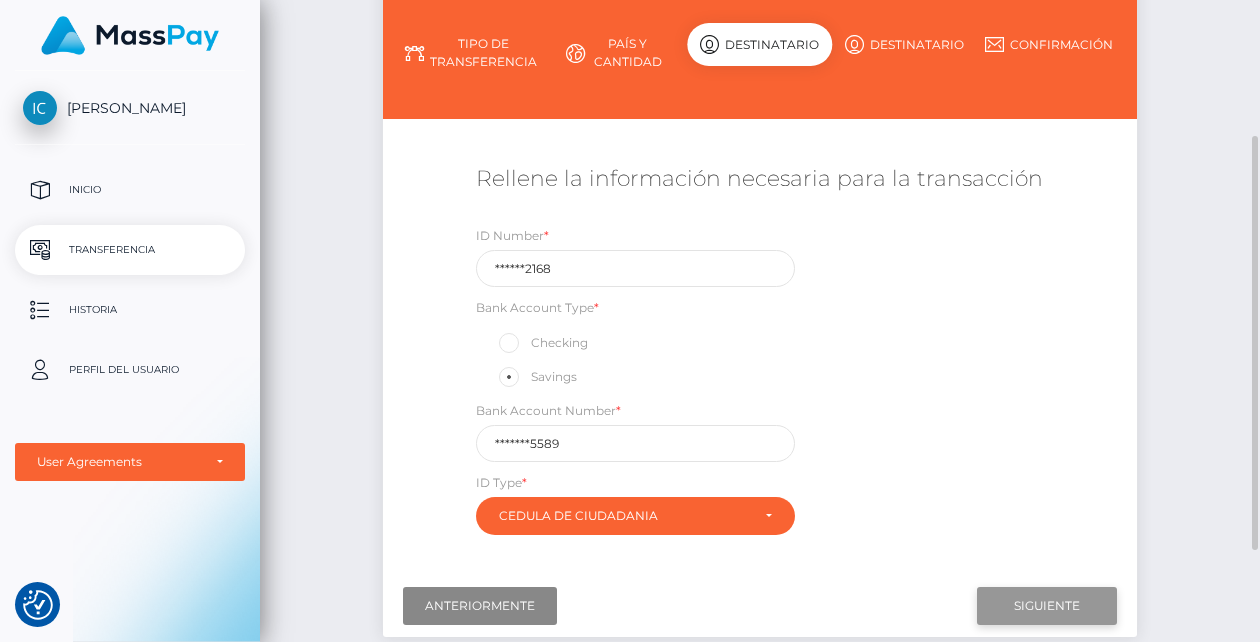 click on "Next" at bounding box center [1047, 606] 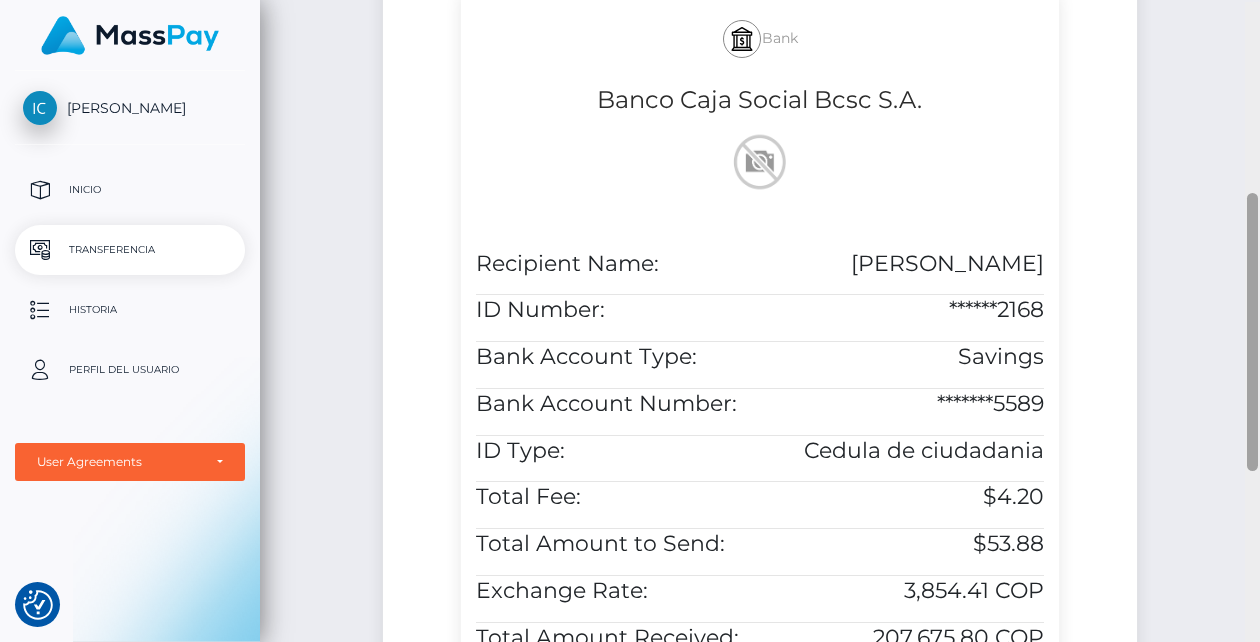scroll, scrollTop: 449, scrollLeft: 0, axis: vertical 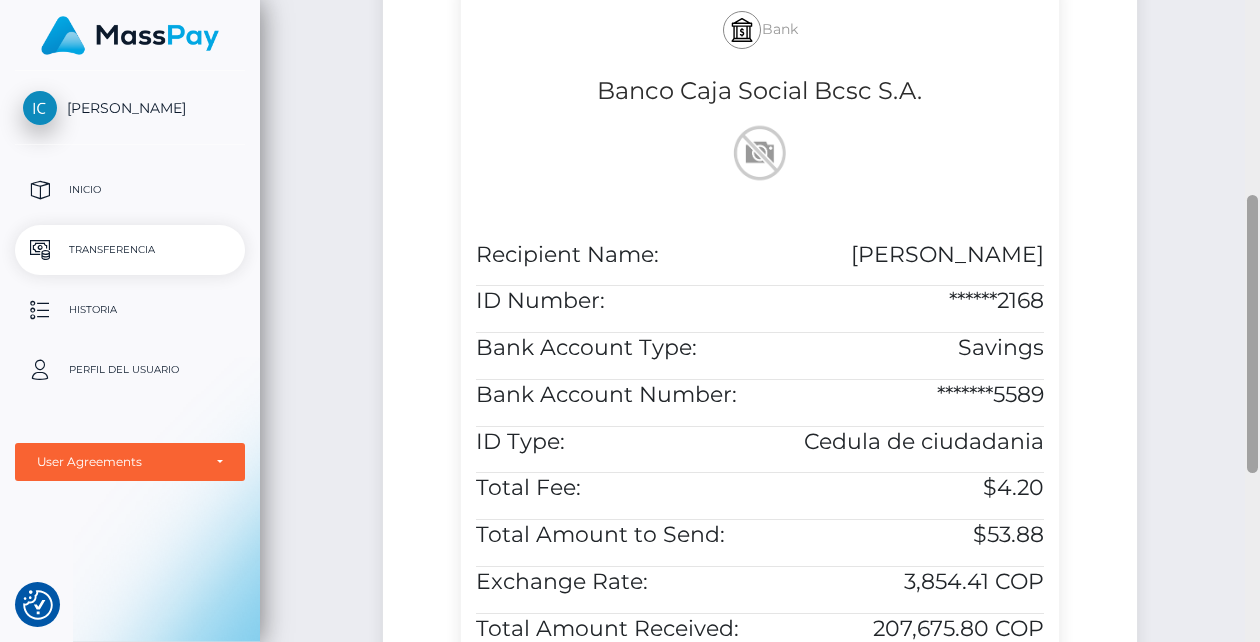drag, startPoint x: 1254, startPoint y: 531, endPoint x: 1232, endPoint y: 686, distance: 156.55351 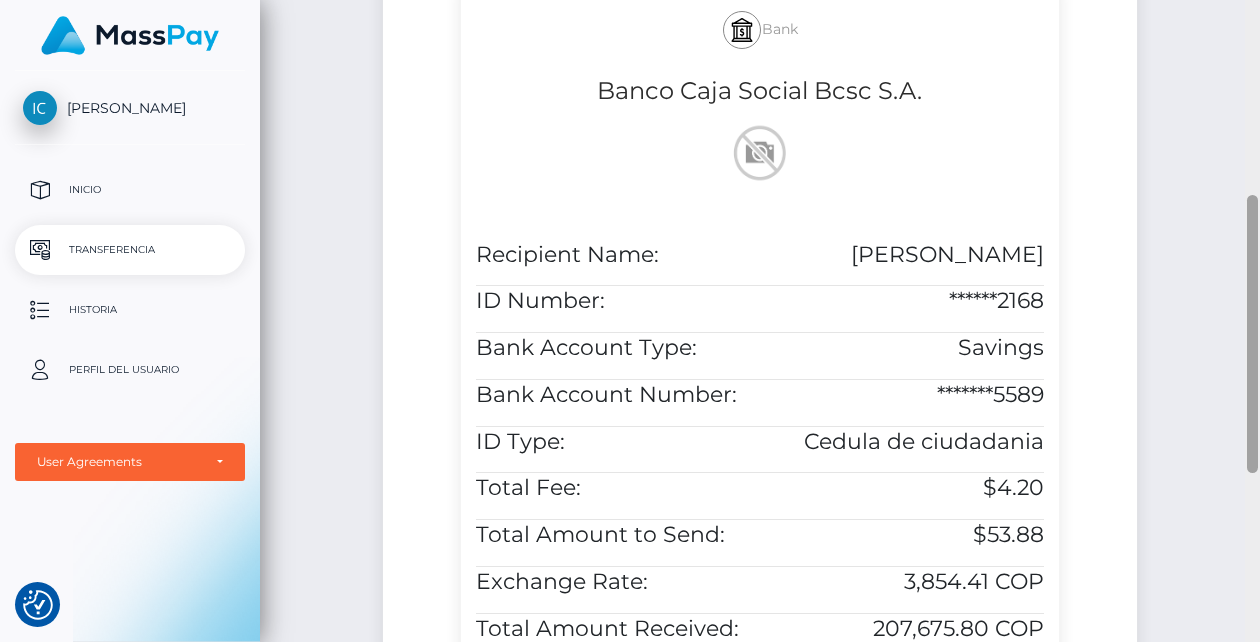 click on "We value your privacy We use cookies to enhance your browsing experience, serve personalised ads or content, and analyse our traffic. By clicking "Accept All", you consent to our use of cookies. Customise   Reject All   Accept All   Customise Consent Preferences   We use cookies to help you navigate efficiently and perform certain functions. You will find detailed information about all cookies under each consent category below. The cookies that are categorised as "Necessary" are stored on your browser as they are essential for enabling the basic functionalities of the site. ...  Show more Necessary Always Active Necessary cookies are required to enable the basic features of this site, such as providing secure log-in or adjusting your consent preferences. These cookies do not store any personally identifiable data. Cookie __cf_bm Duration 1 hour Description This cookie, set by Cloudflare, is used to support Cloudflare Bot Management.  Cookie _cfuvid Duration session Description Cookie __hssrc Duration lidc" at bounding box center (630, 321) 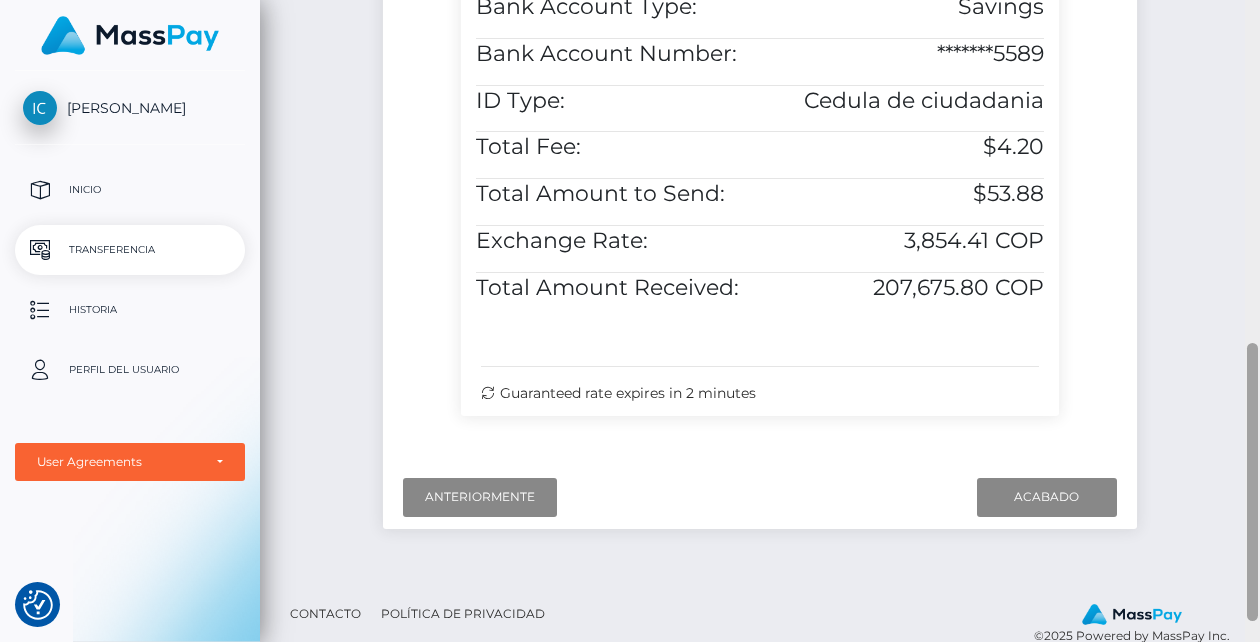 drag, startPoint x: 1254, startPoint y: 436, endPoint x: 1250, endPoint y: 585, distance: 149.05368 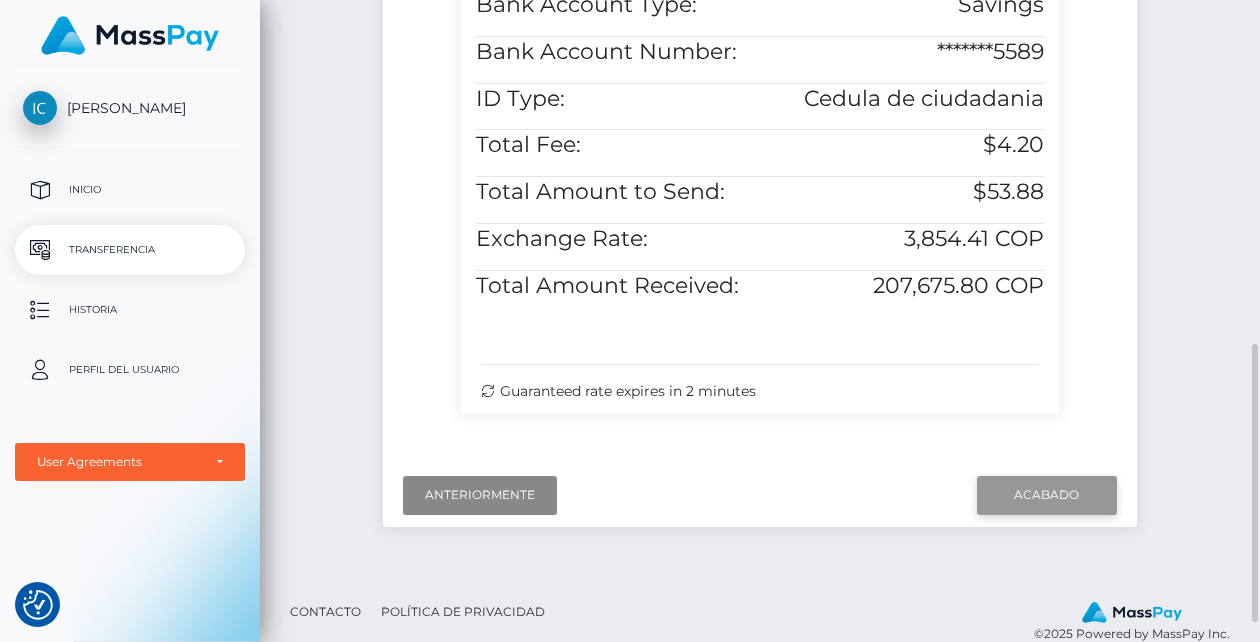 click on "Finish" at bounding box center (1047, 495) 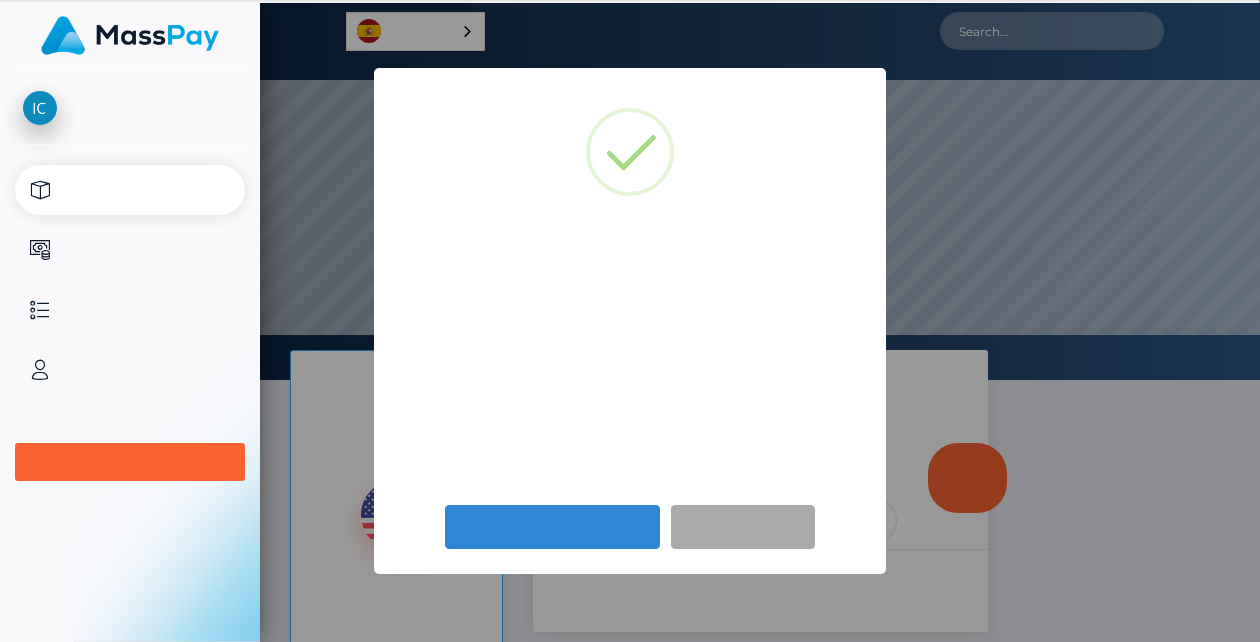 scroll, scrollTop: 0, scrollLeft: 0, axis: both 